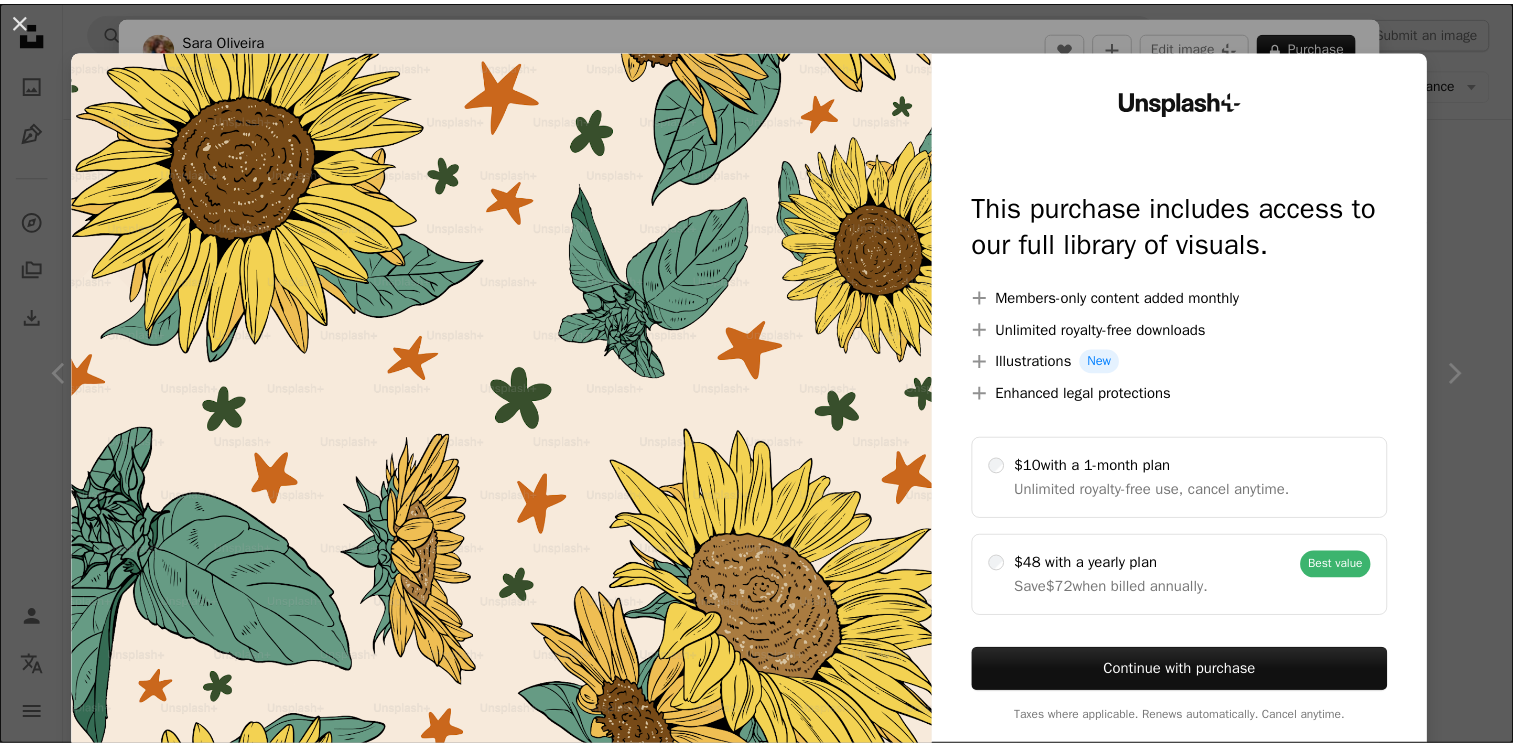 scroll, scrollTop: 700, scrollLeft: 0, axis: vertical 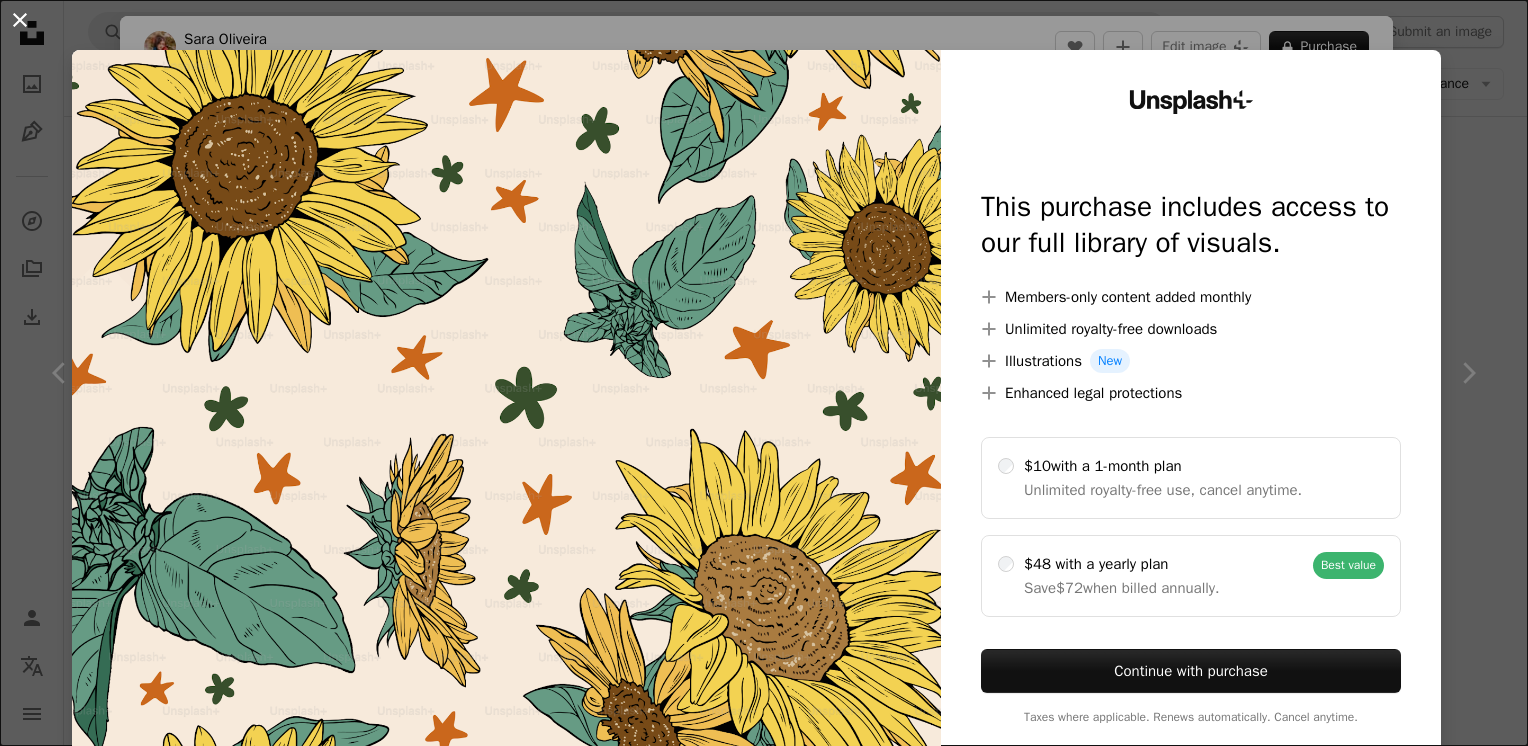 click on "An X shape" at bounding box center (20, 20) 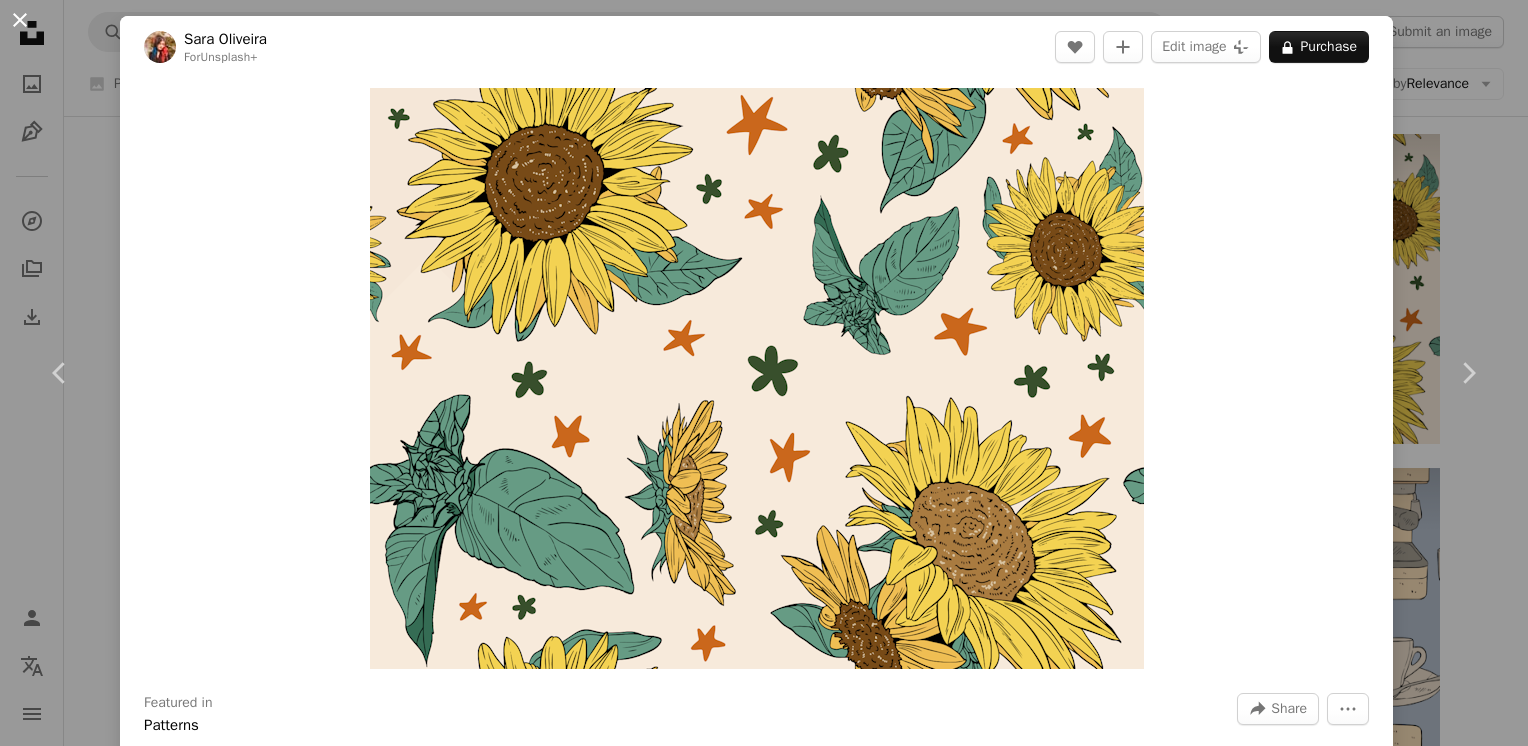 click on "An X shape" at bounding box center (20, 20) 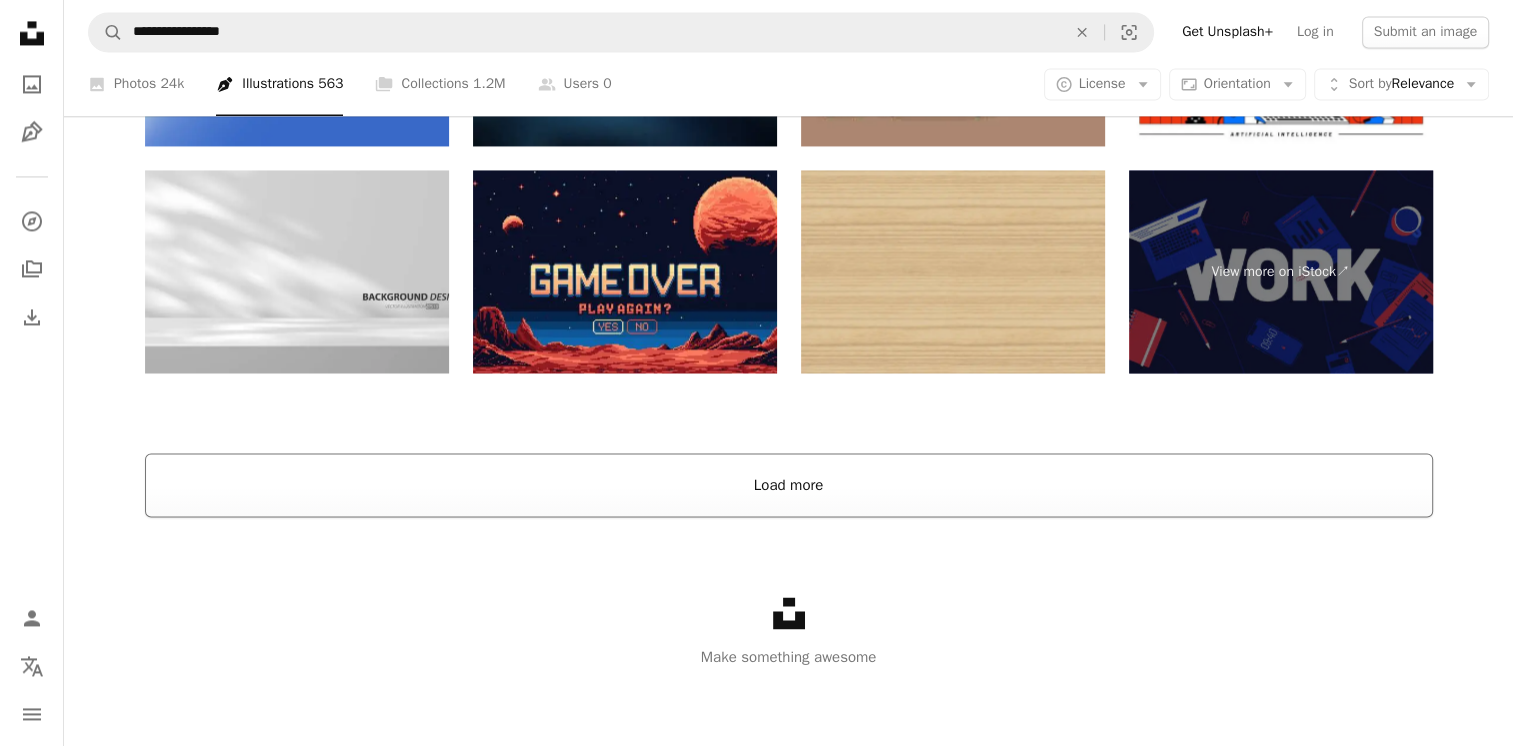click on "Load more" at bounding box center [789, 485] 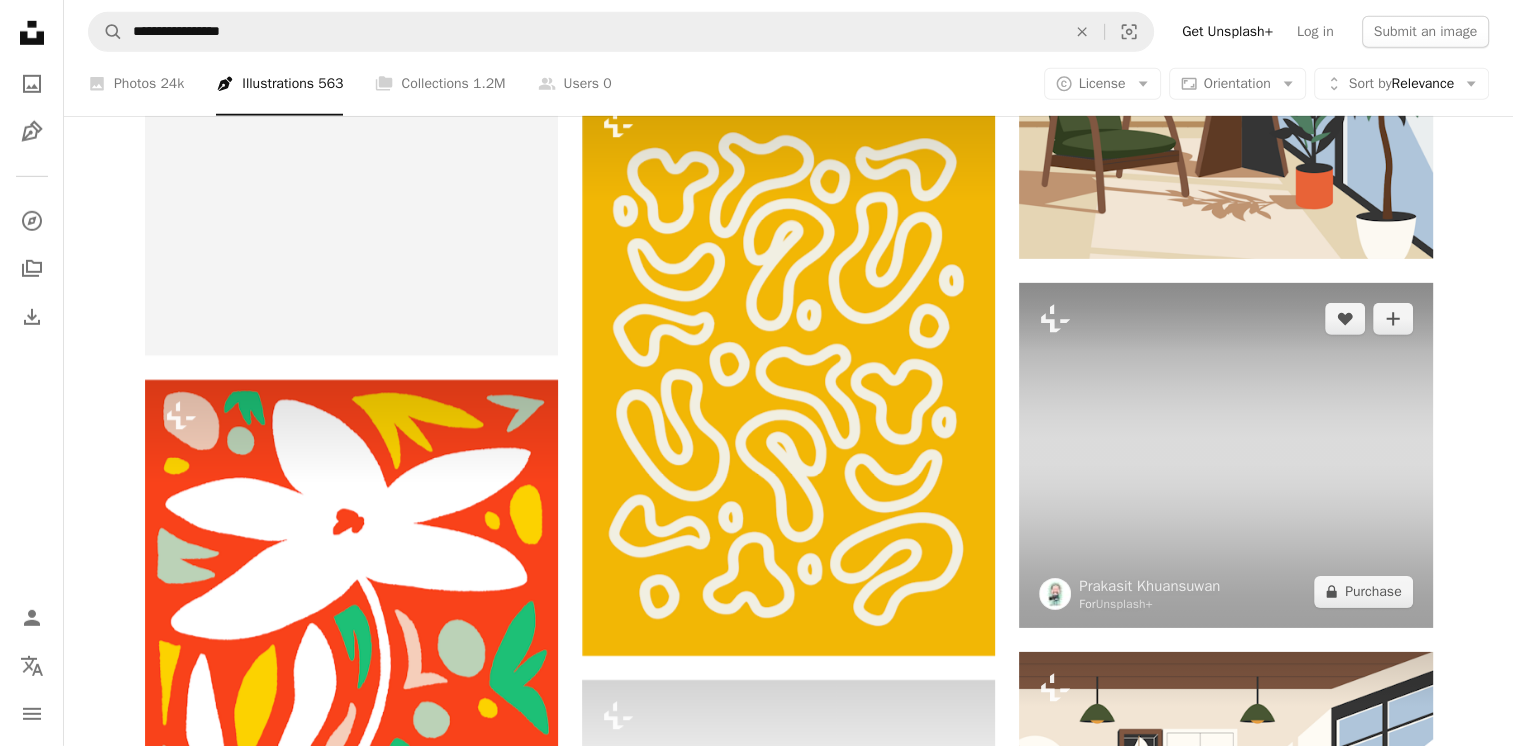 scroll, scrollTop: 13751, scrollLeft: 0, axis: vertical 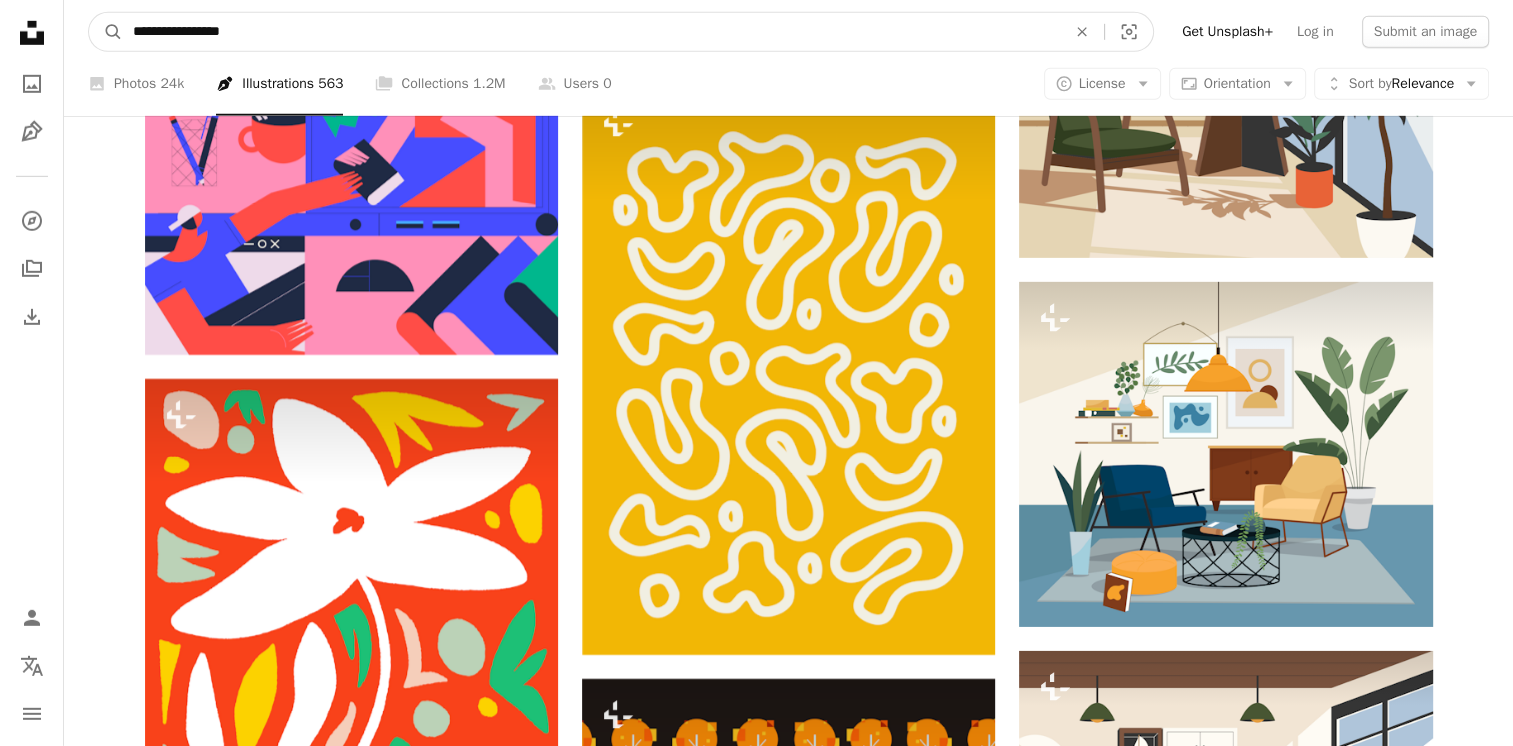 click on "**********" at bounding box center [591, 32] 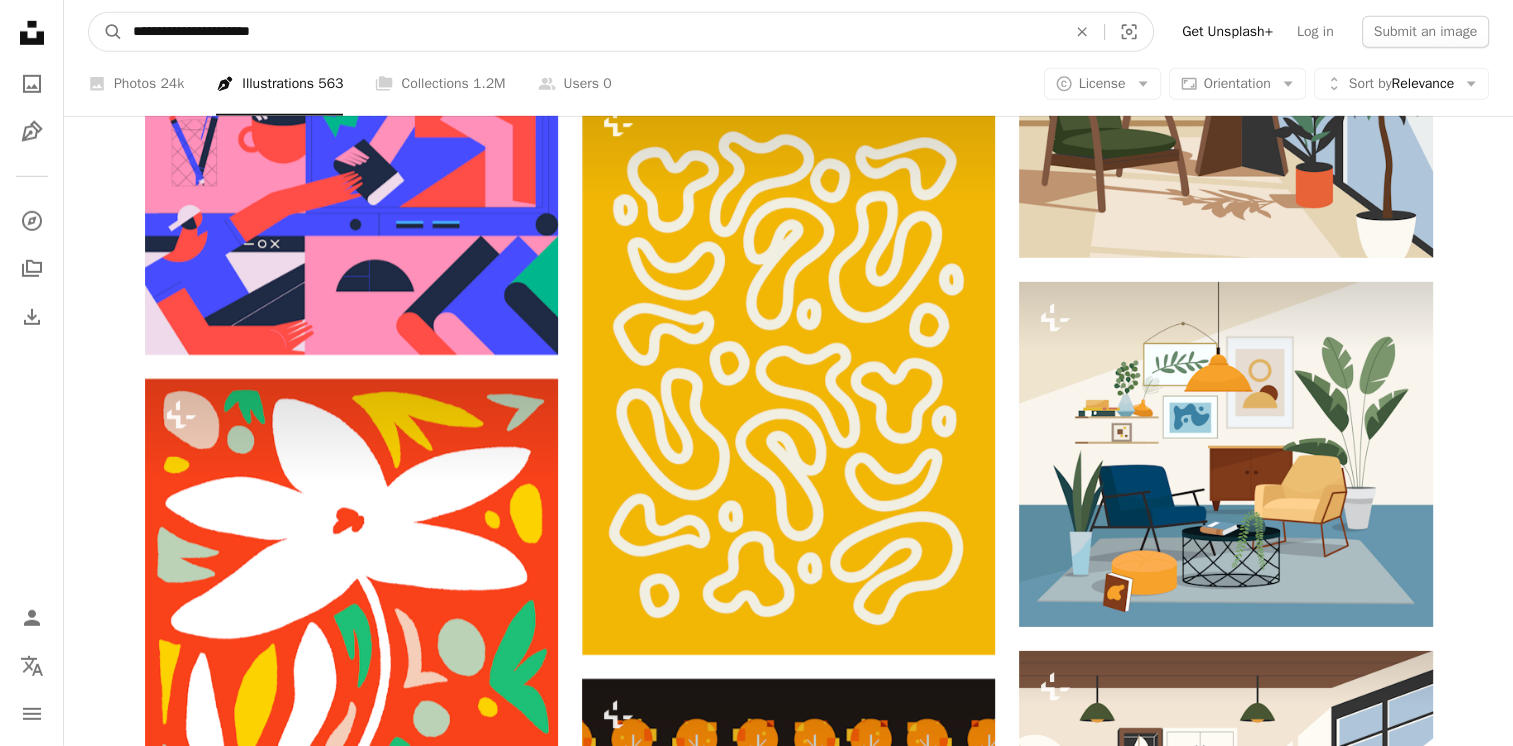 type on "**********" 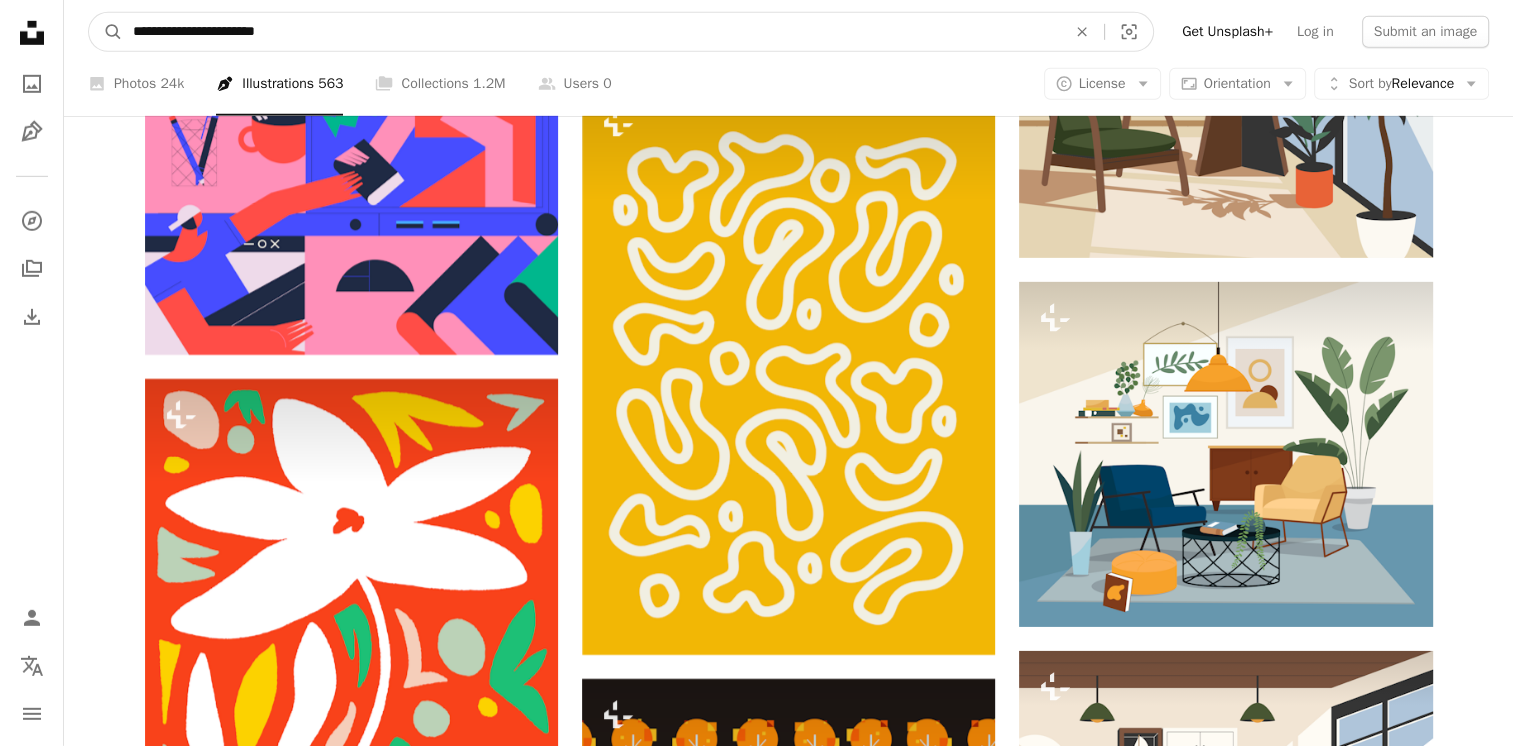 click on "A magnifying glass" at bounding box center (106, 32) 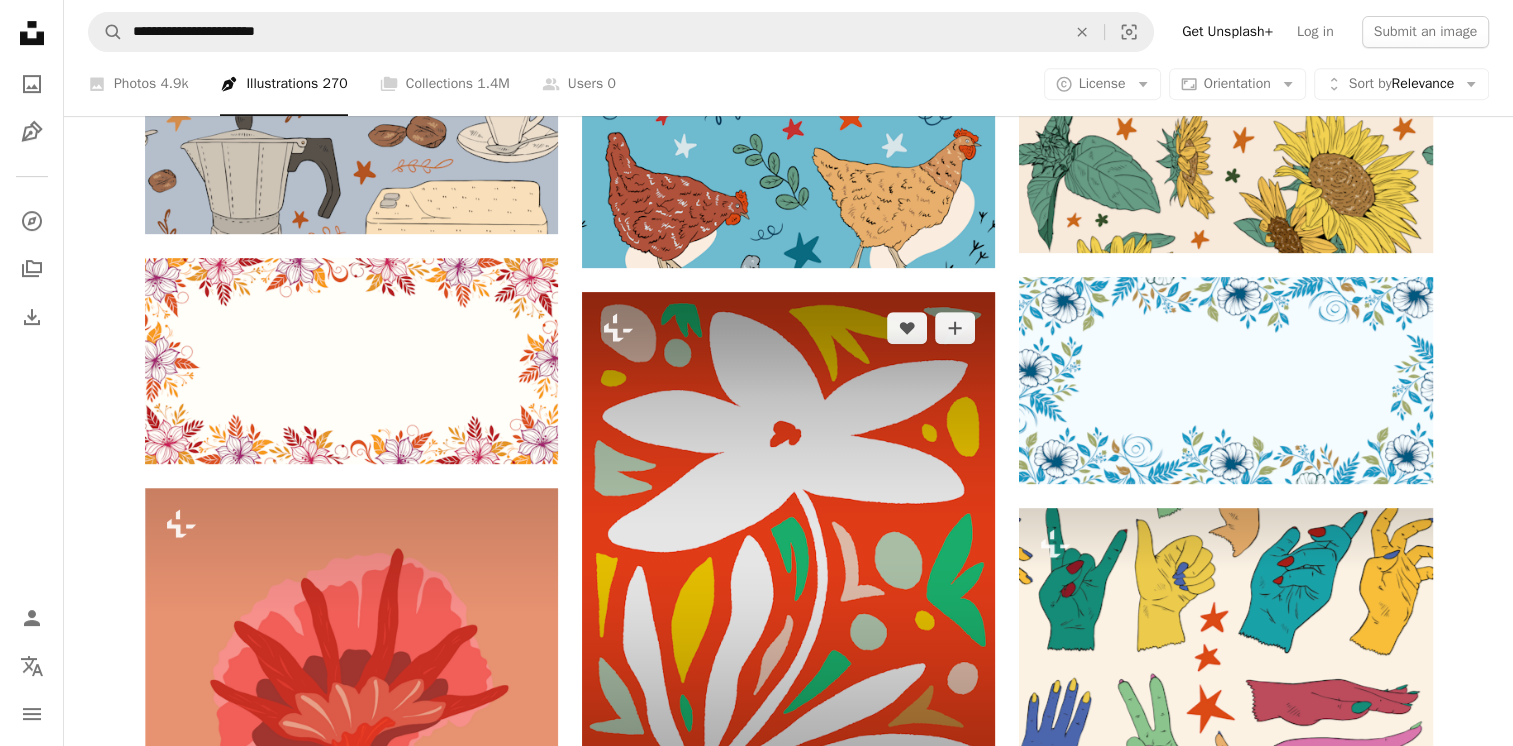 scroll, scrollTop: 1000, scrollLeft: 0, axis: vertical 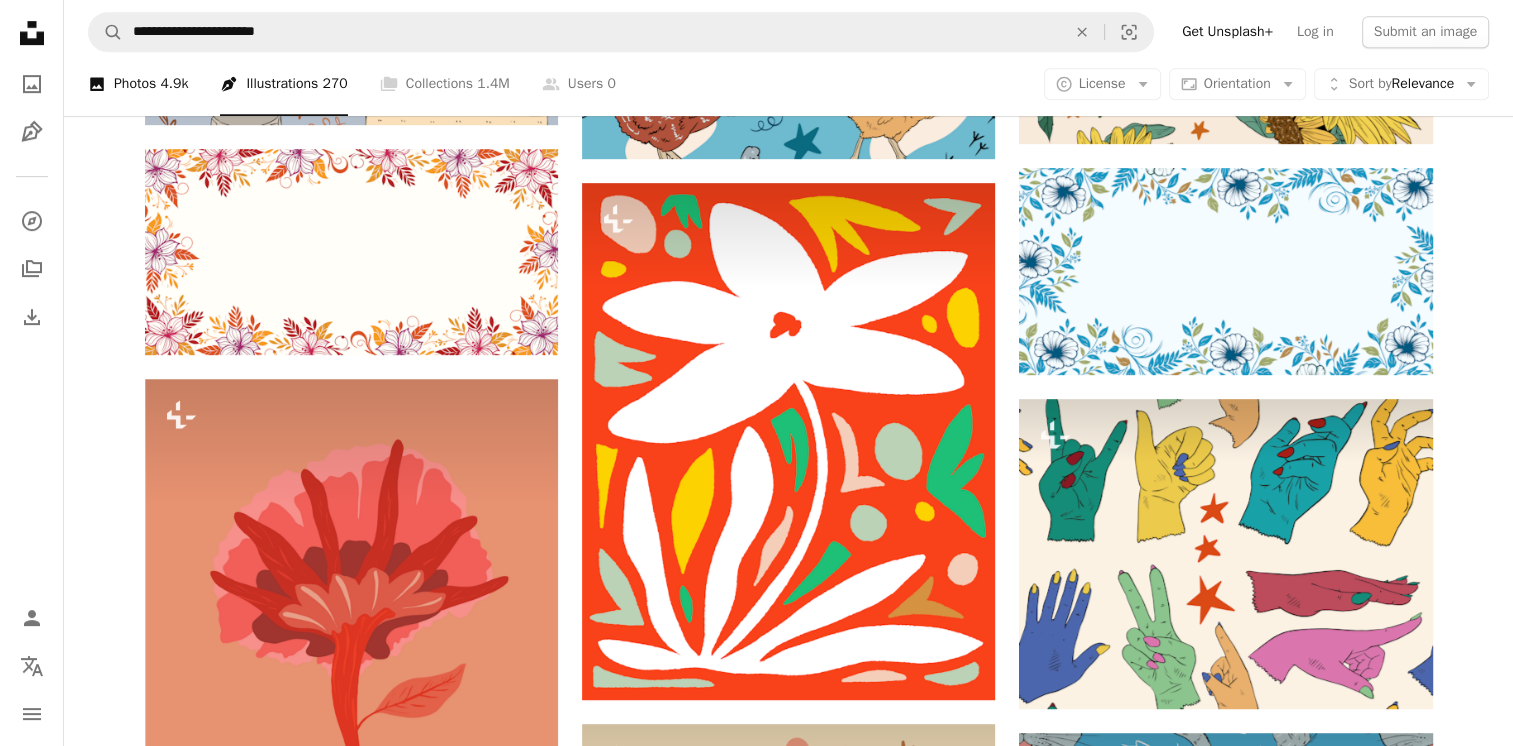 click on "A photo Photos   4.9k" at bounding box center (138, 84) 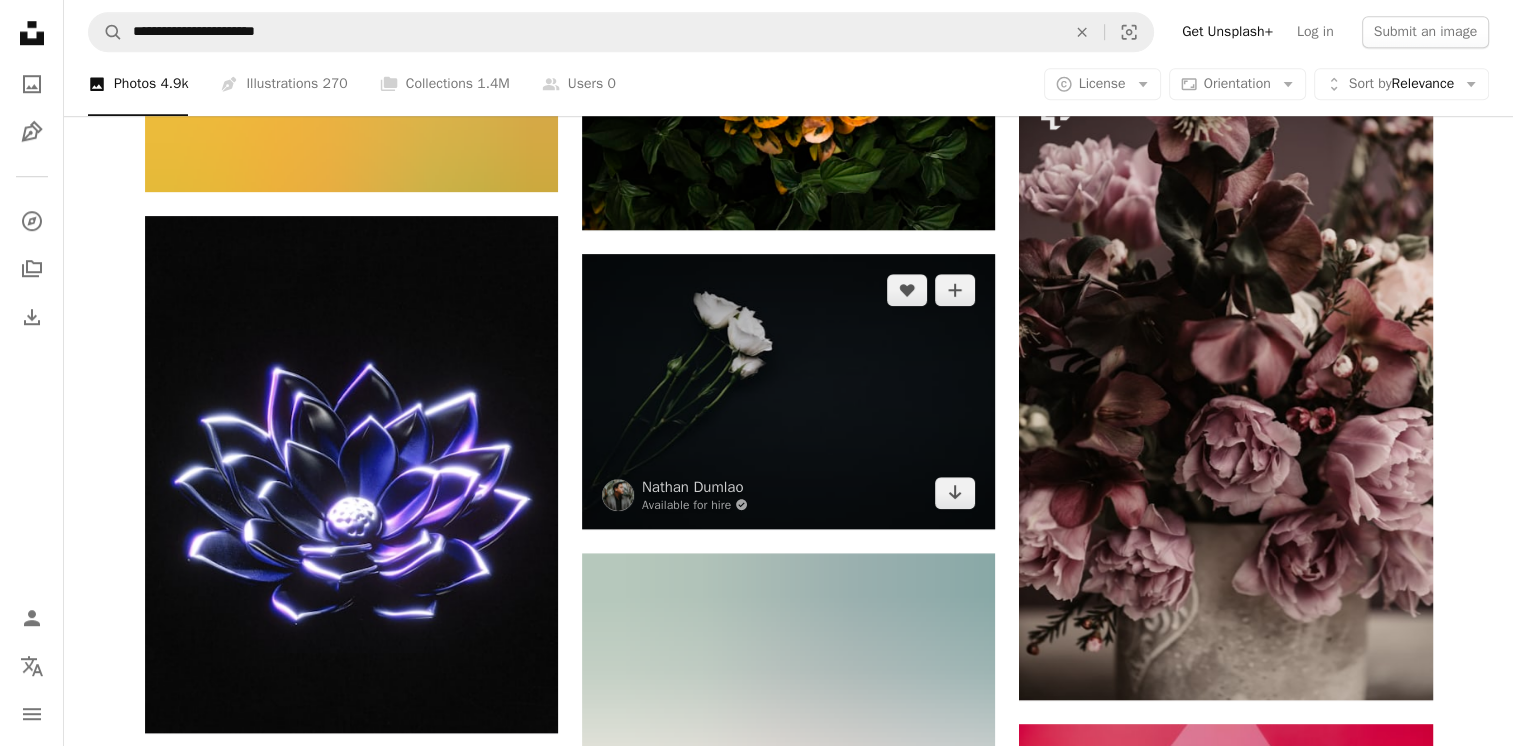 scroll, scrollTop: 1600, scrollLeft: 0, axis: vertical 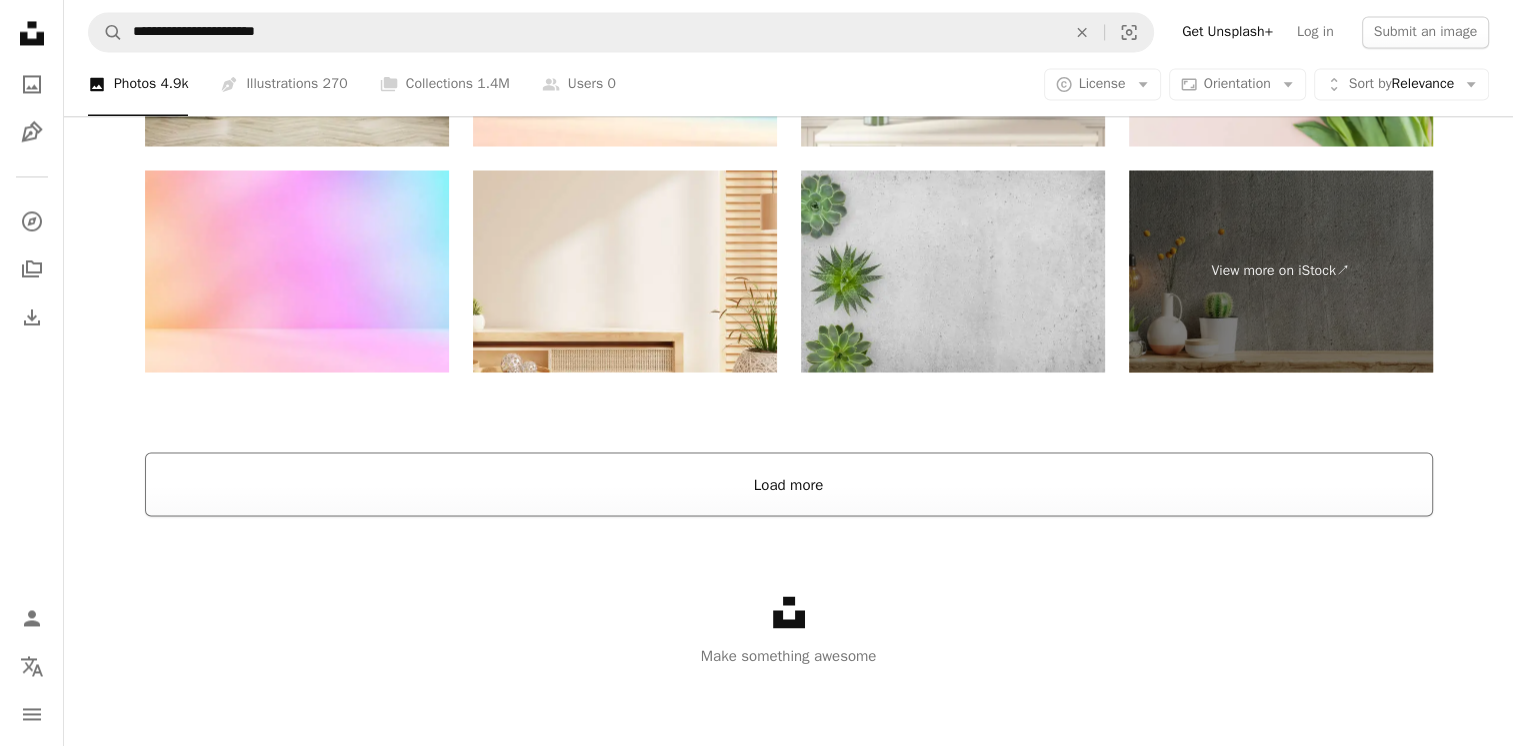 click on "Load more" at bounding box center (789, 484) 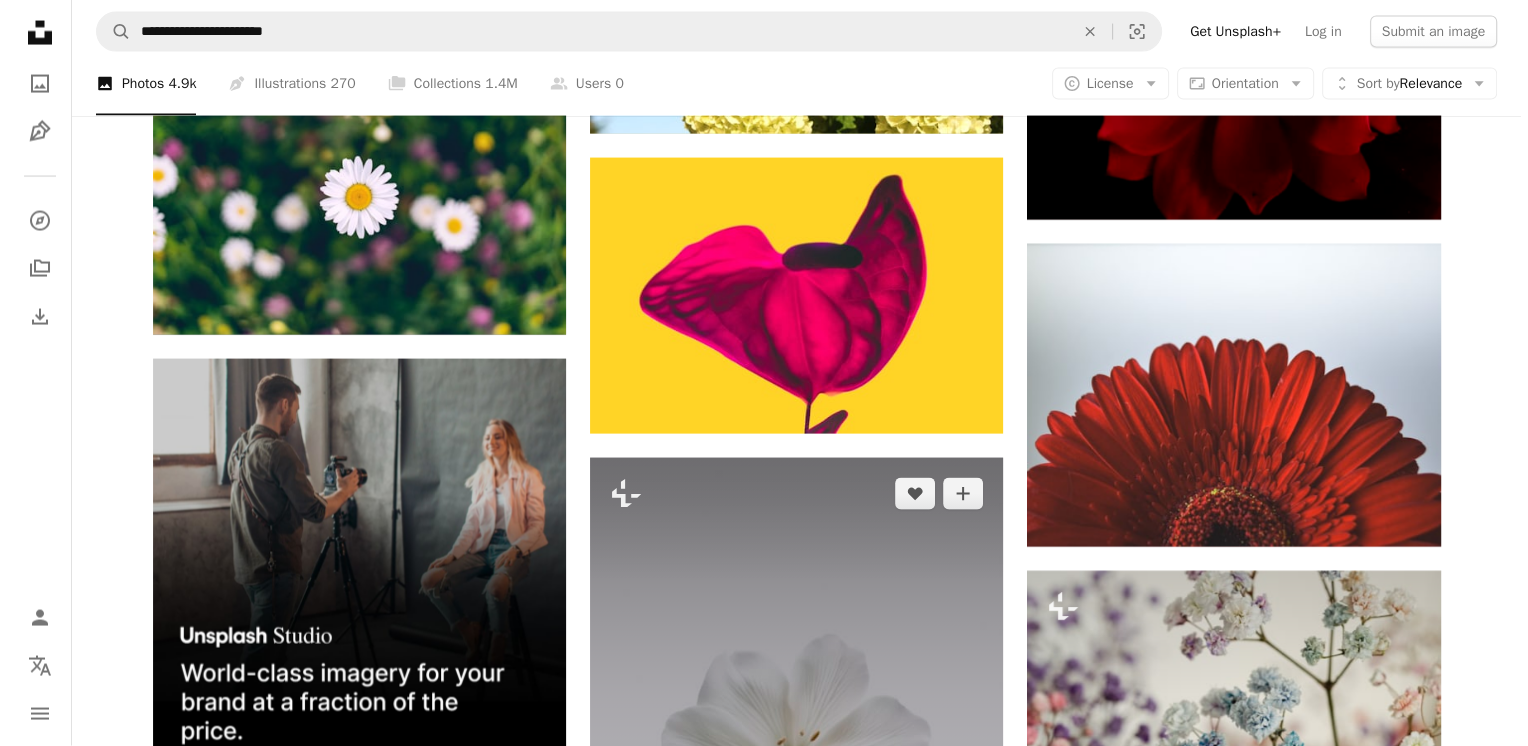scroll, scrollTop: 4237, scrollLeft: 0, axis: vertical 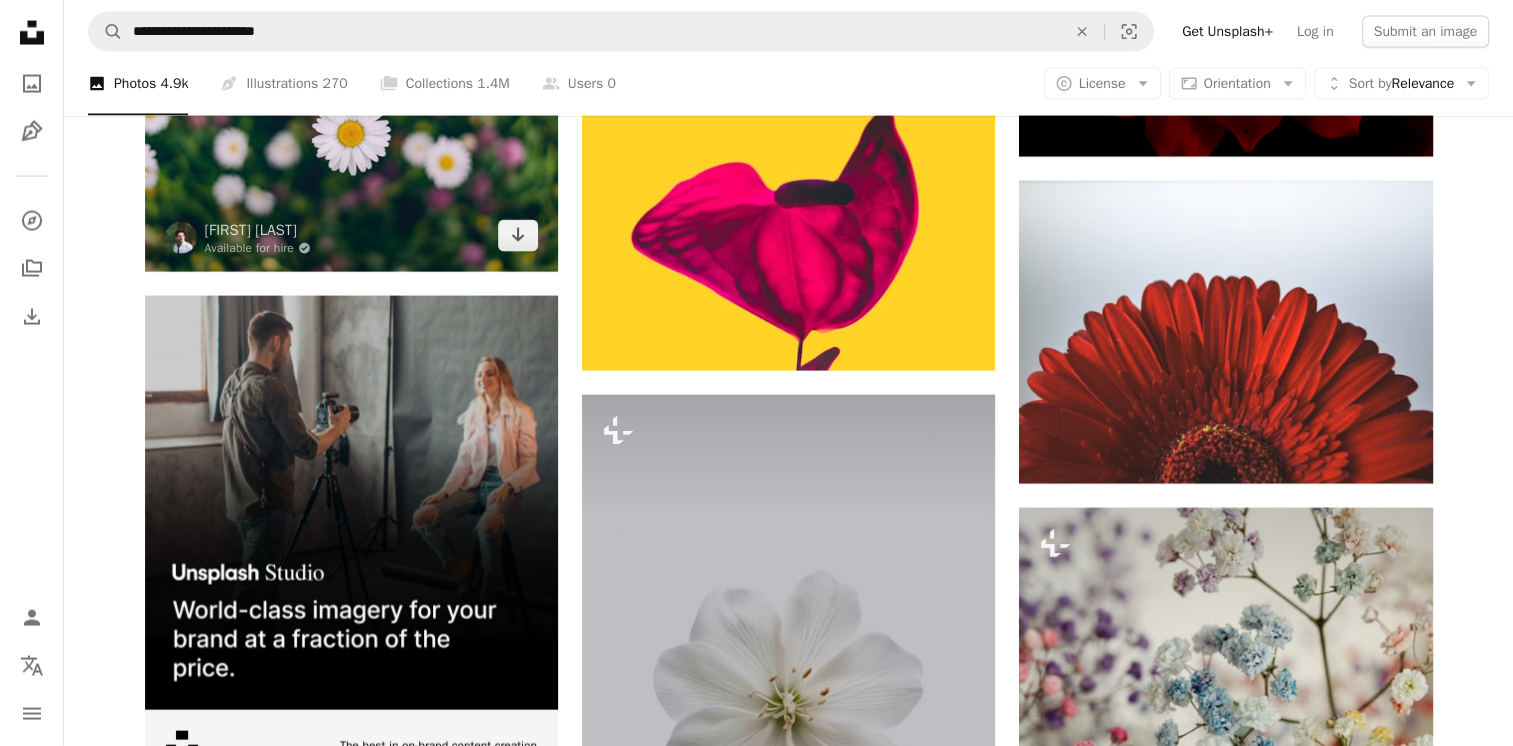 click at bounding box center (351, 134) 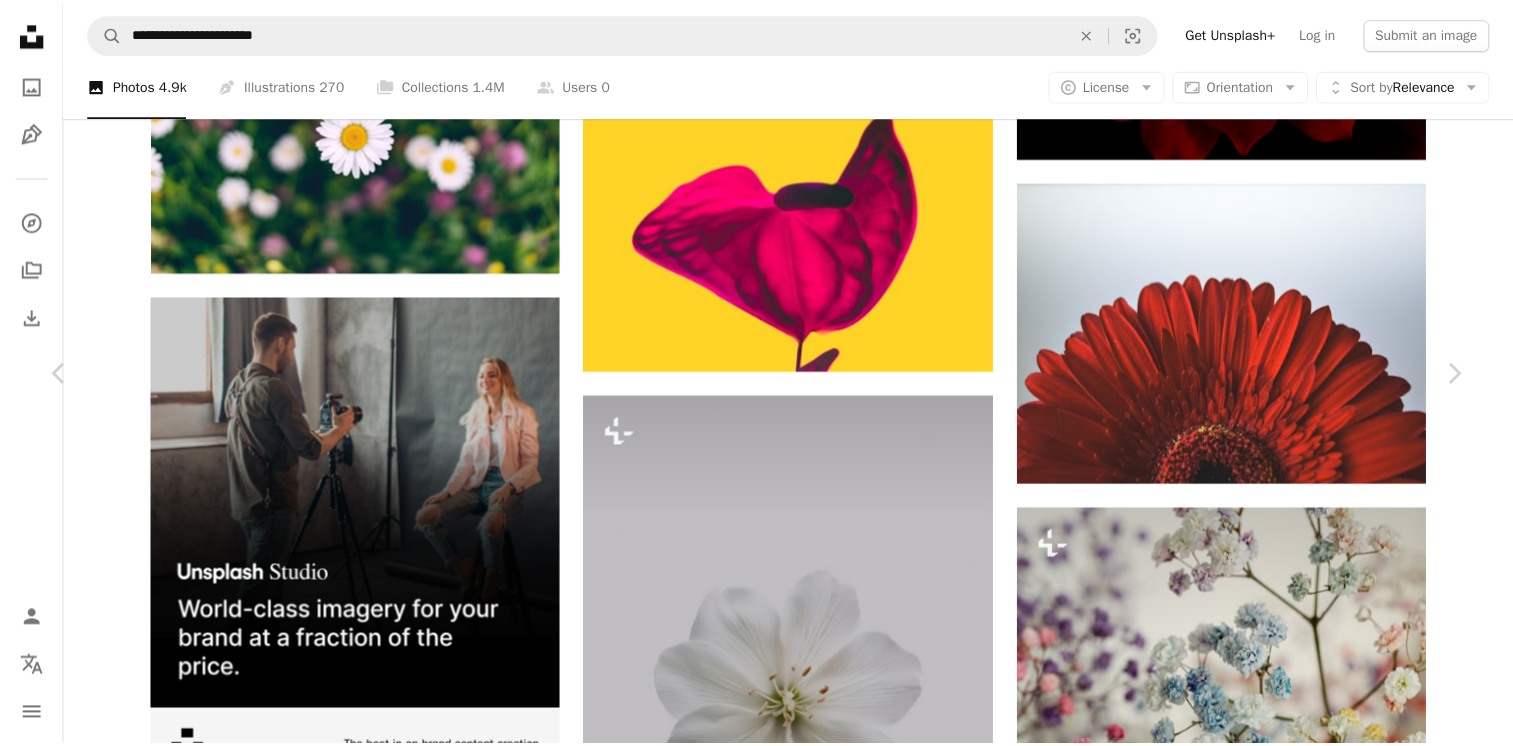 scroll, scrollTop: 4500, scrollLeft: 0, axis: vertical 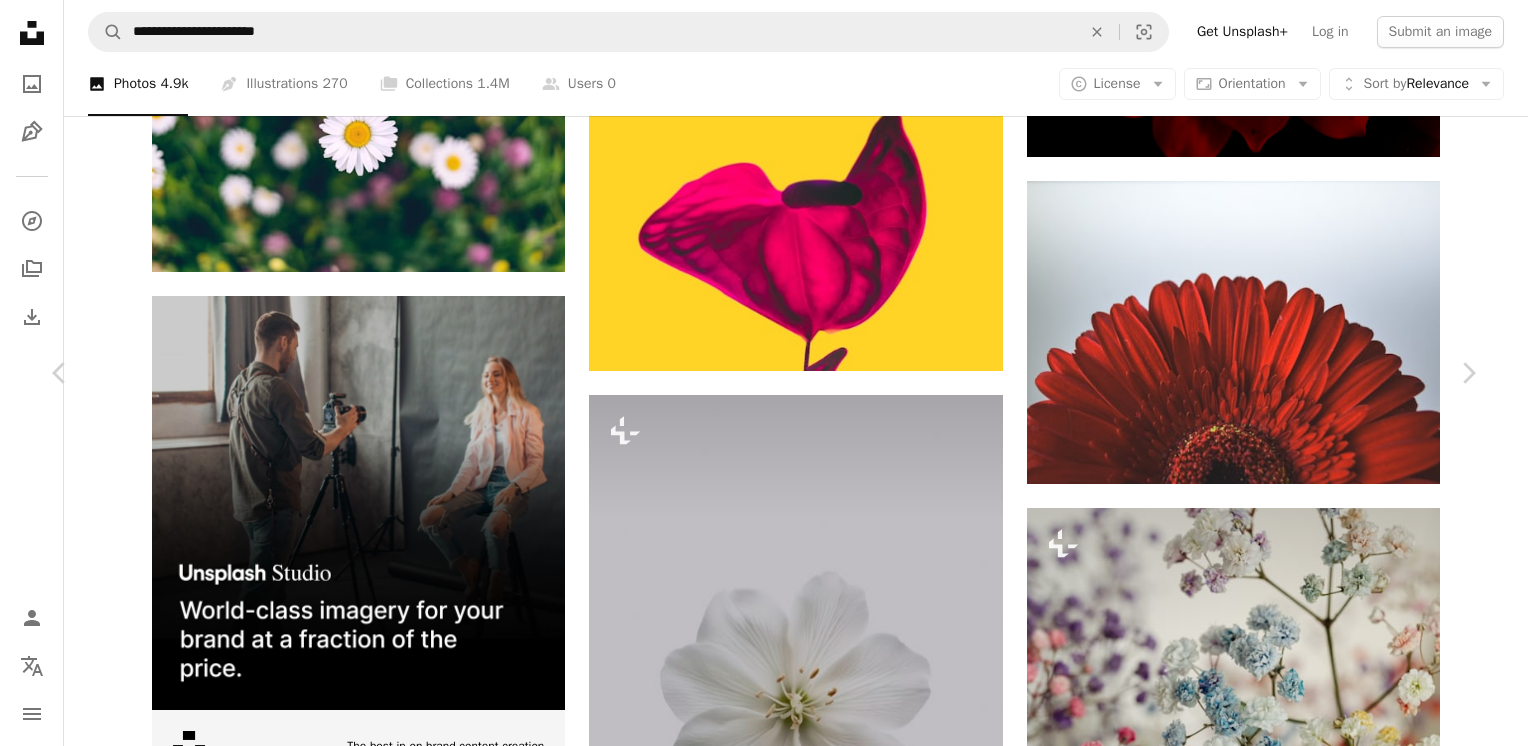 click on "An X shape" at bounding box center (20, 20) 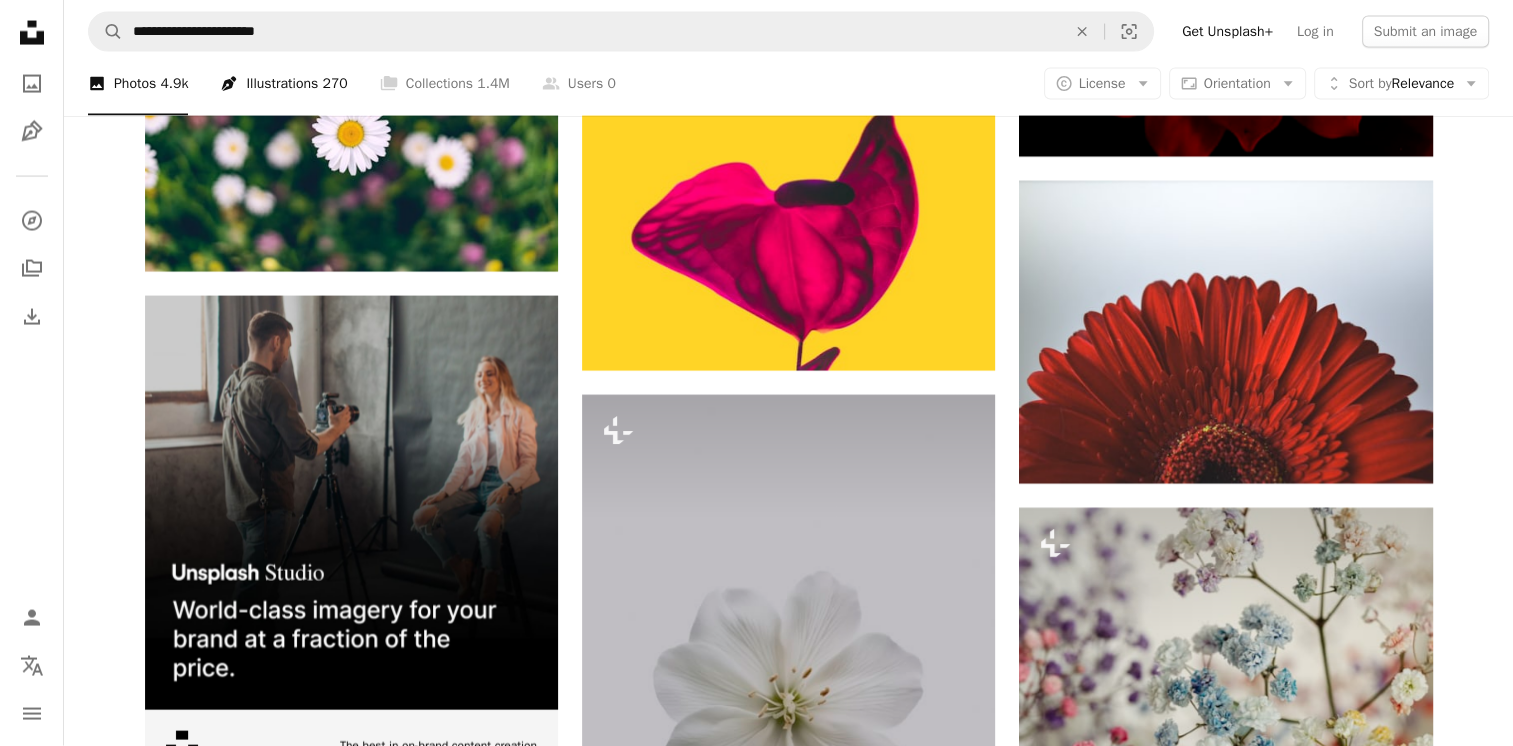 click on "270" at bounding box center [334, 84] 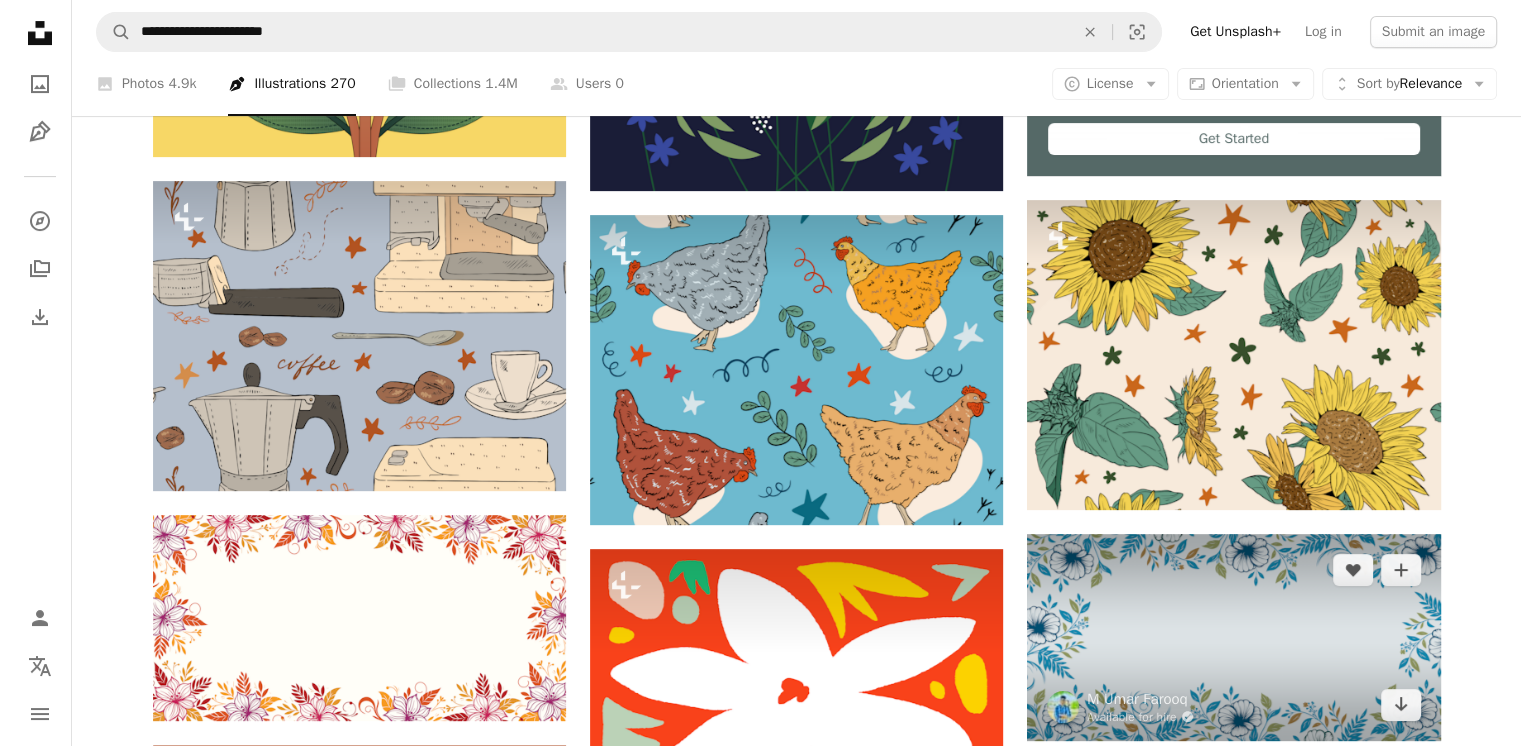 scroll, scrollTop: 800, scrollLeft: 0, axis: vertical 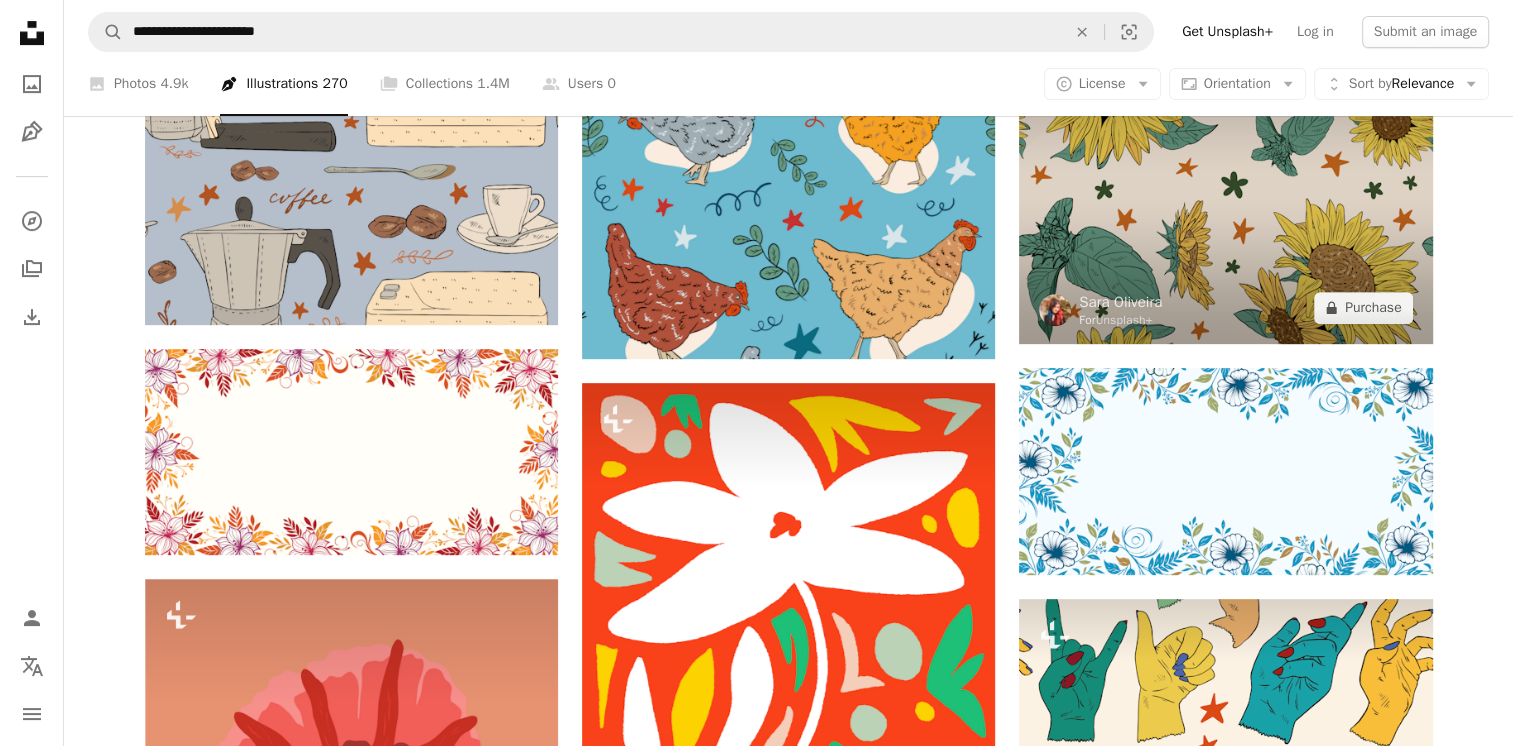 click at bounding box center [1225, 189] 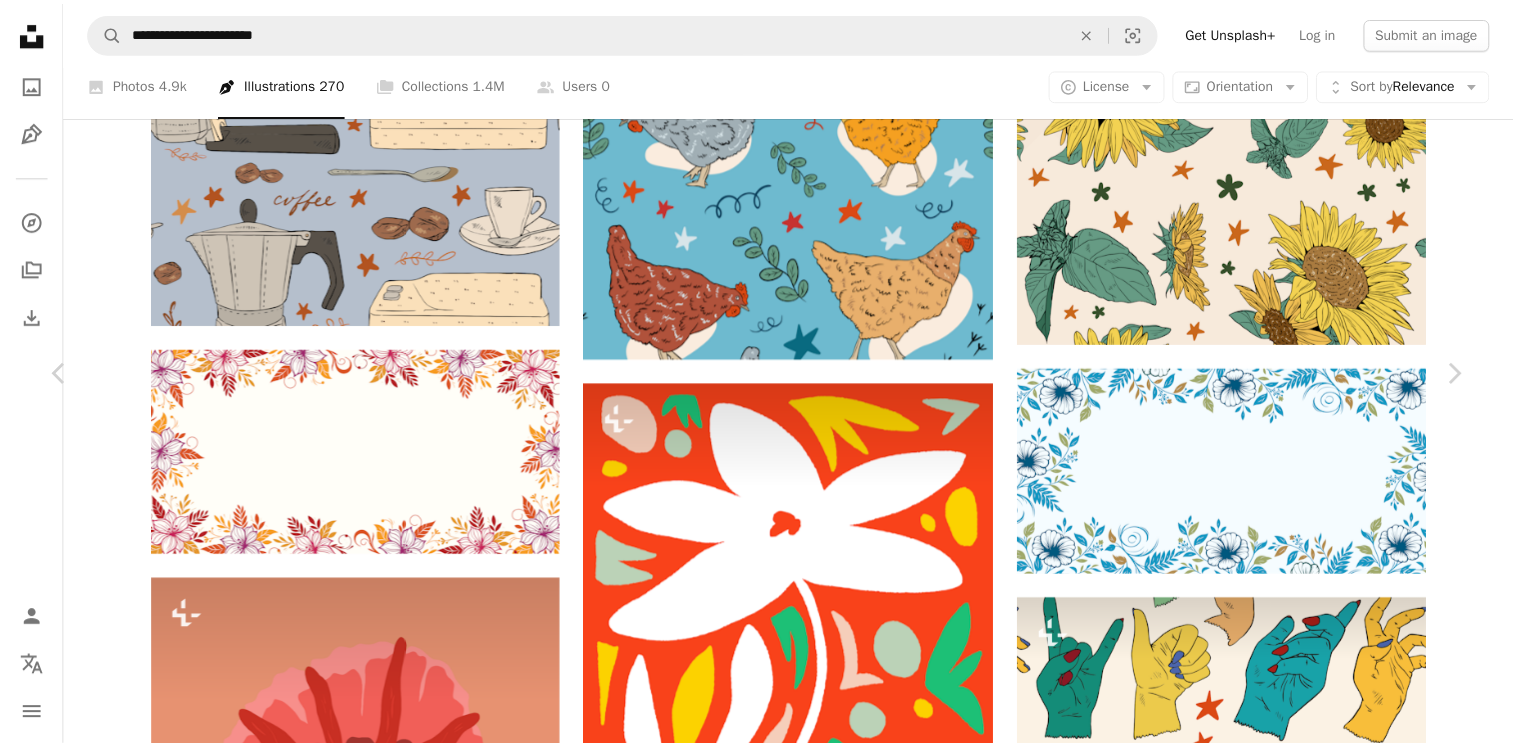 scroll, scrollTop: 3100, scrollLeft: 0, axis: vertical 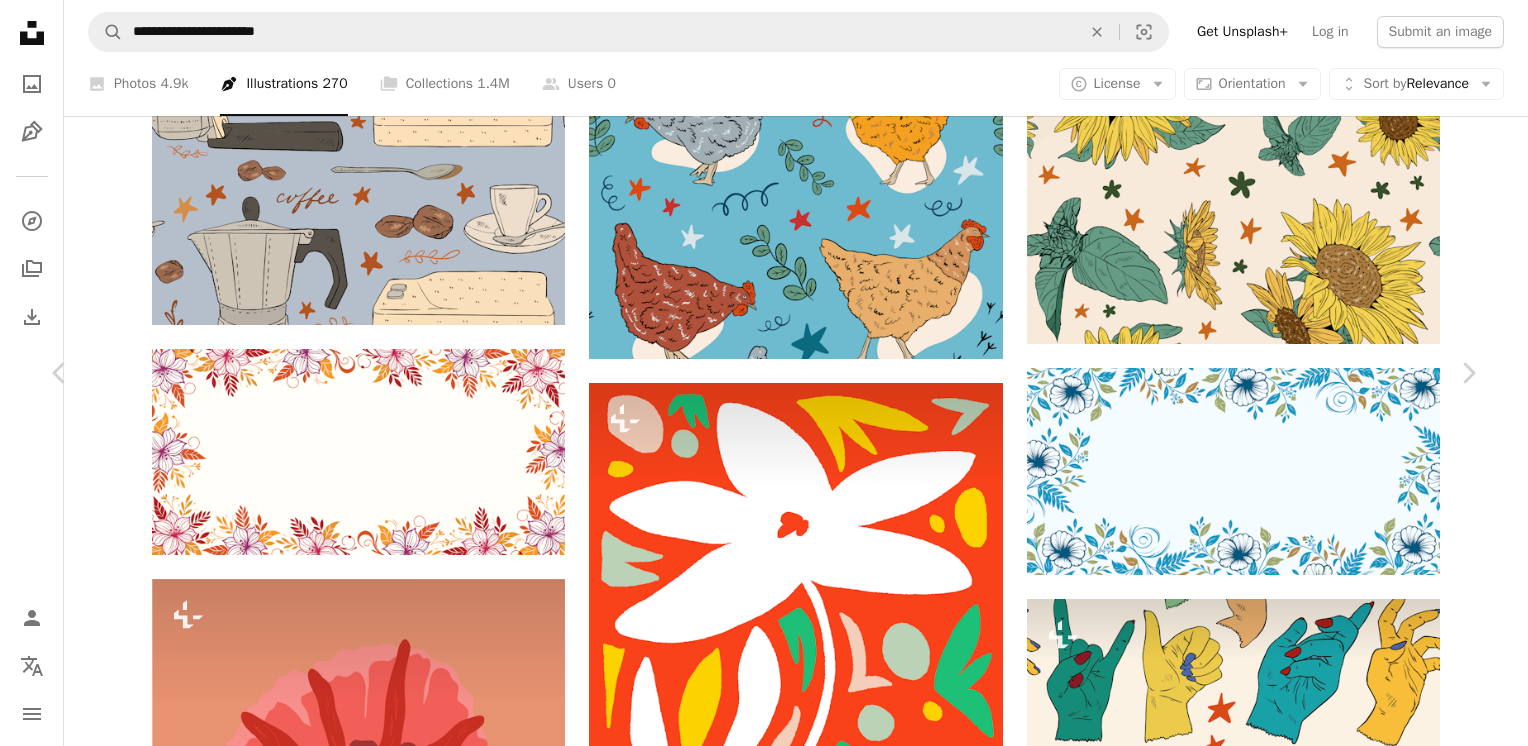 click on "An X shape" at bounding box center (20, 20) 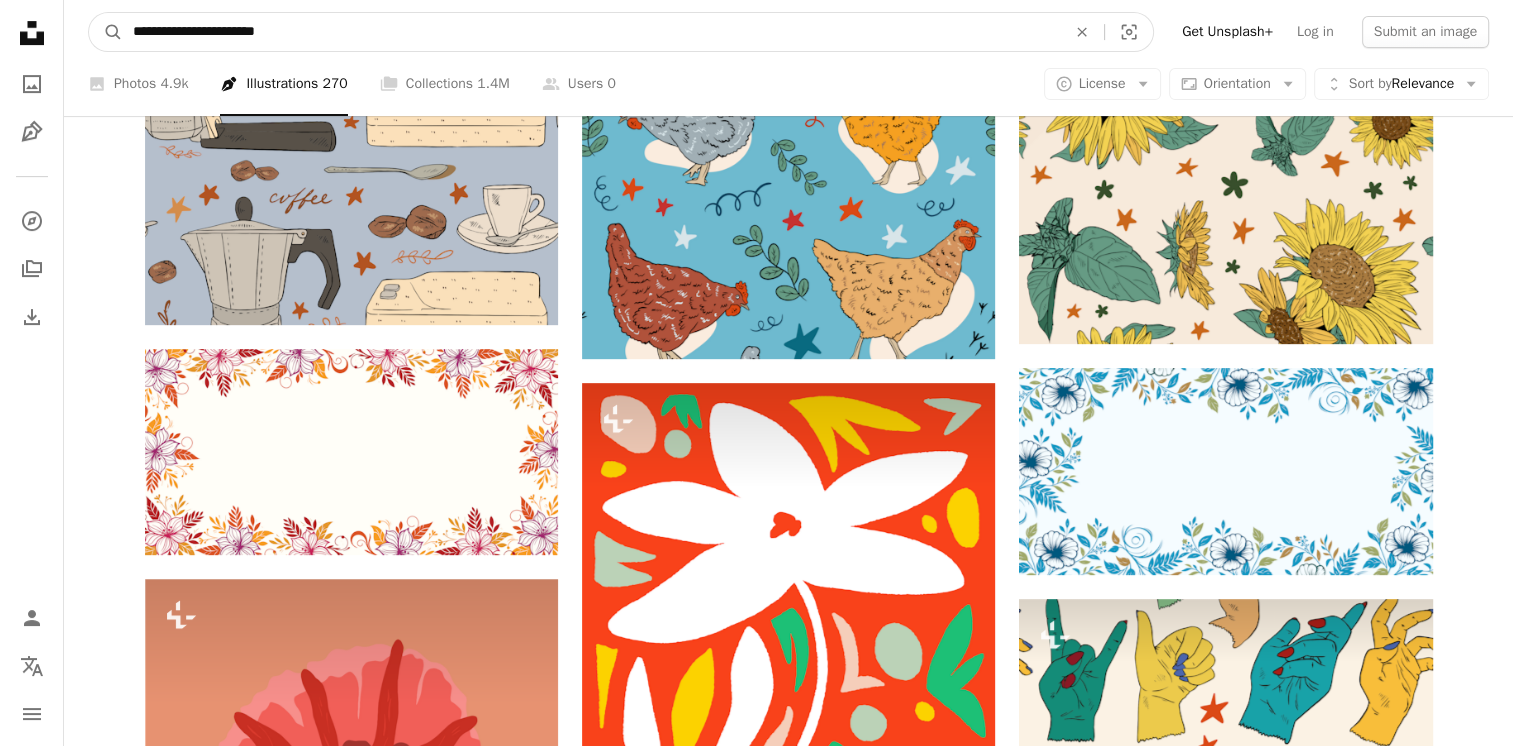 drag, startPoint x: 250, startPoint y: 31, endPoint x: 328, endPoint y: 50, distance: 80.280754 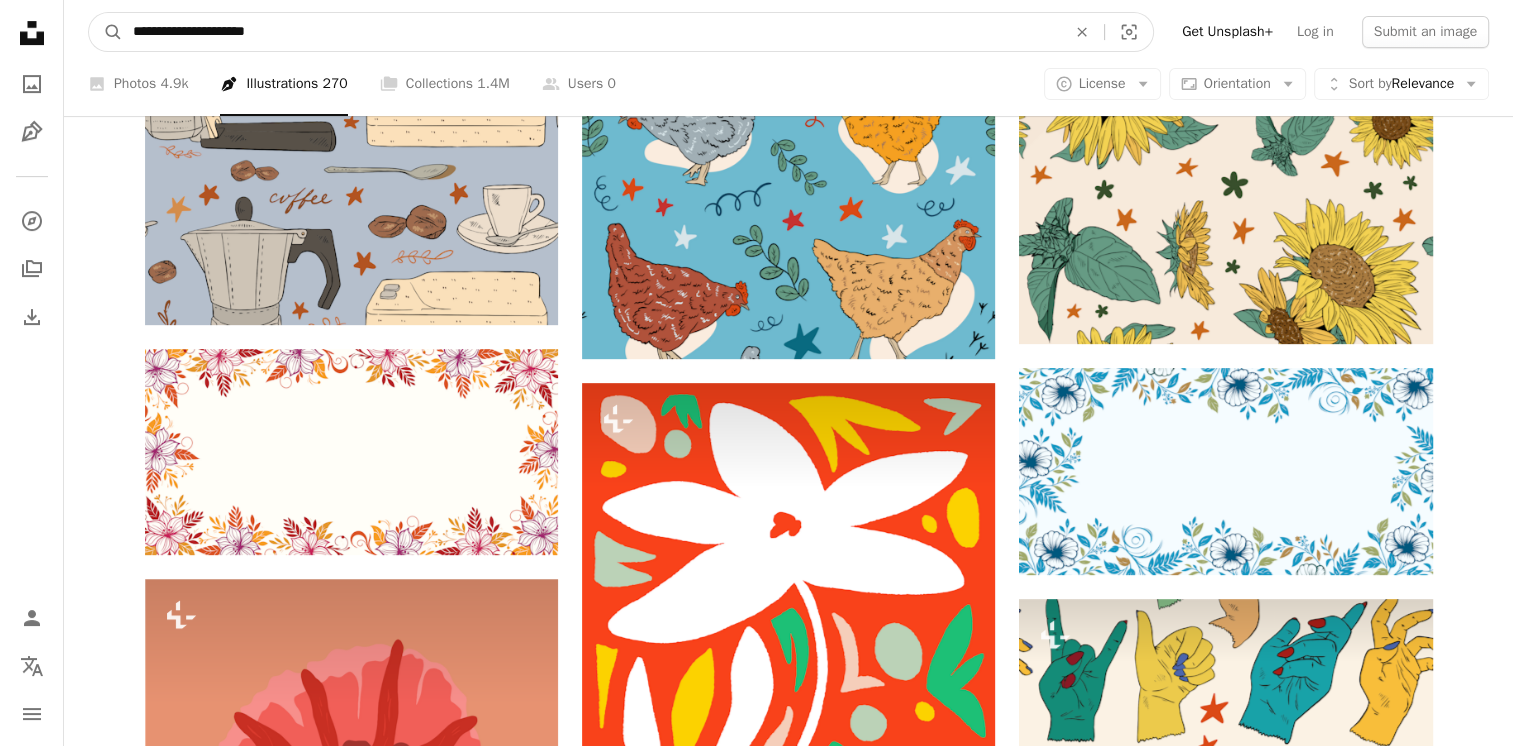 type on "**********" 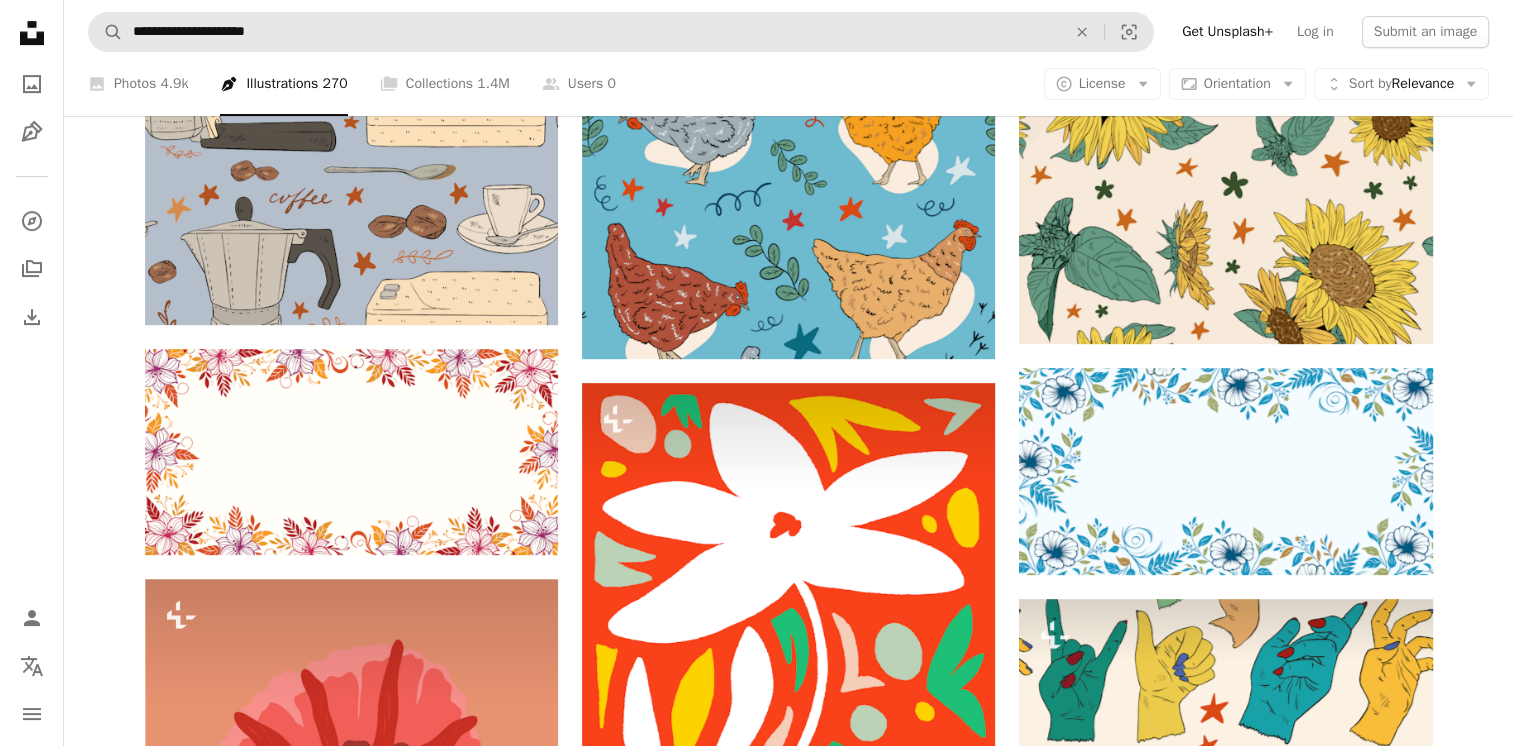 scroll, scrollTop: 0, scrollLeft: 0, axis: both 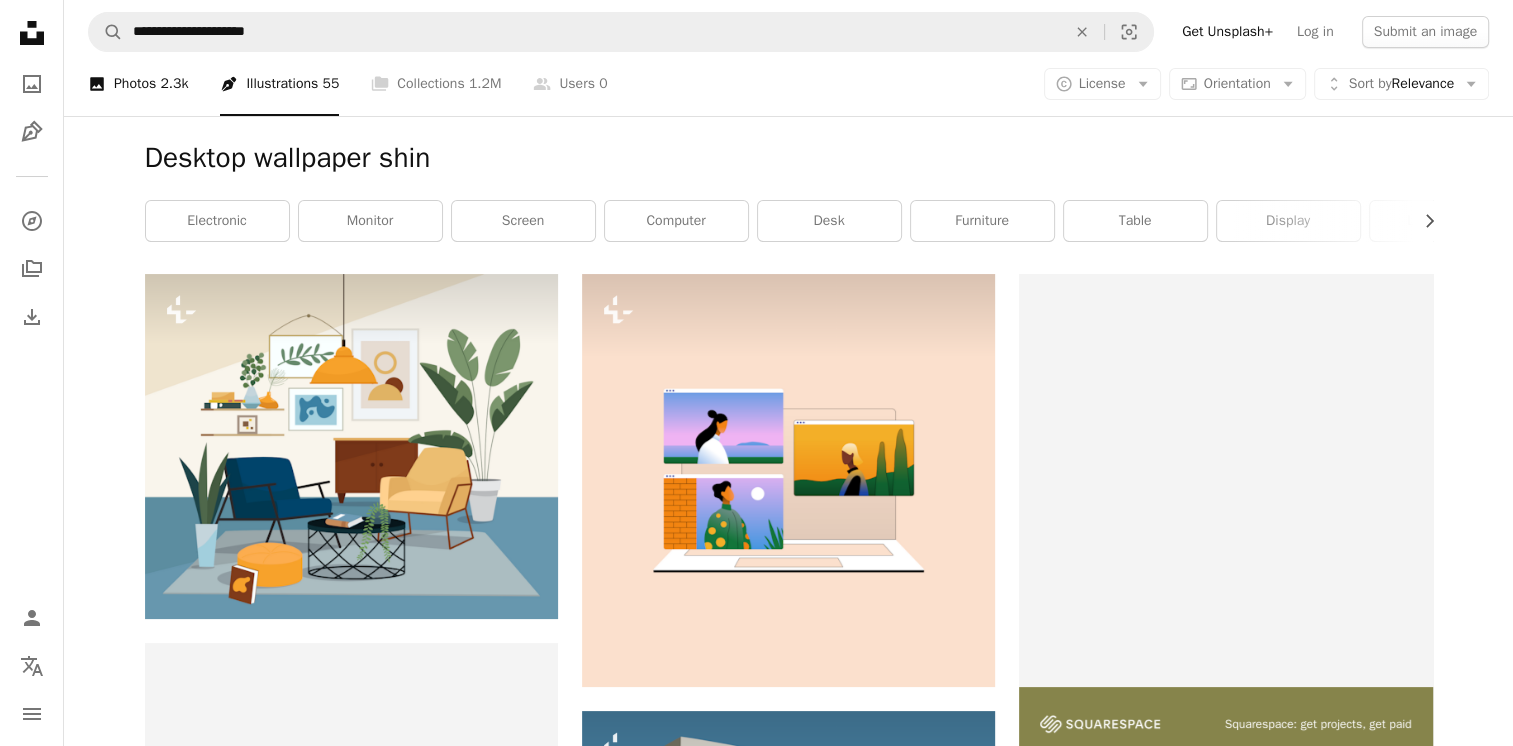click on "A photo Photos   2.3k" at bounding box center (138, 84) 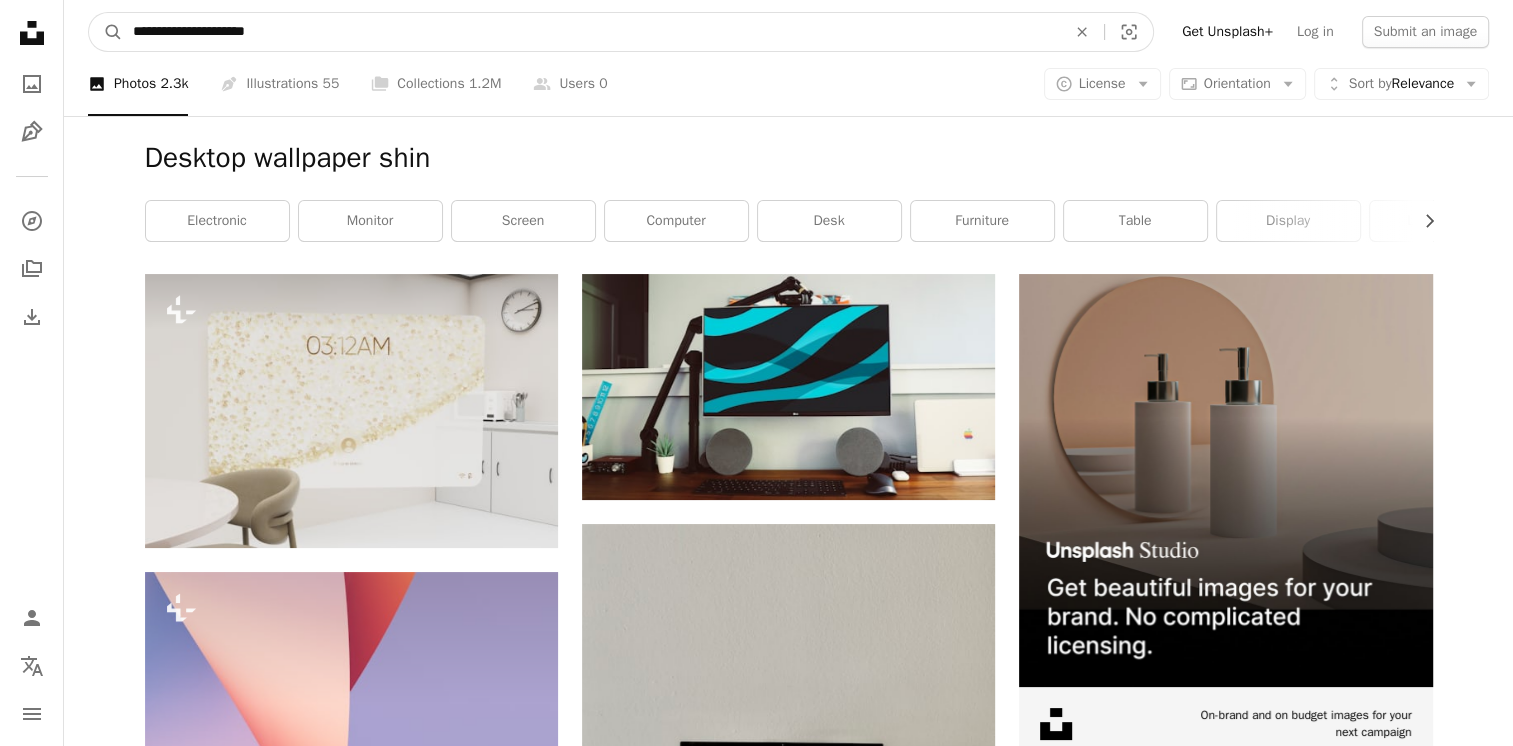 click on "**********" at bounding box center (591, 32) 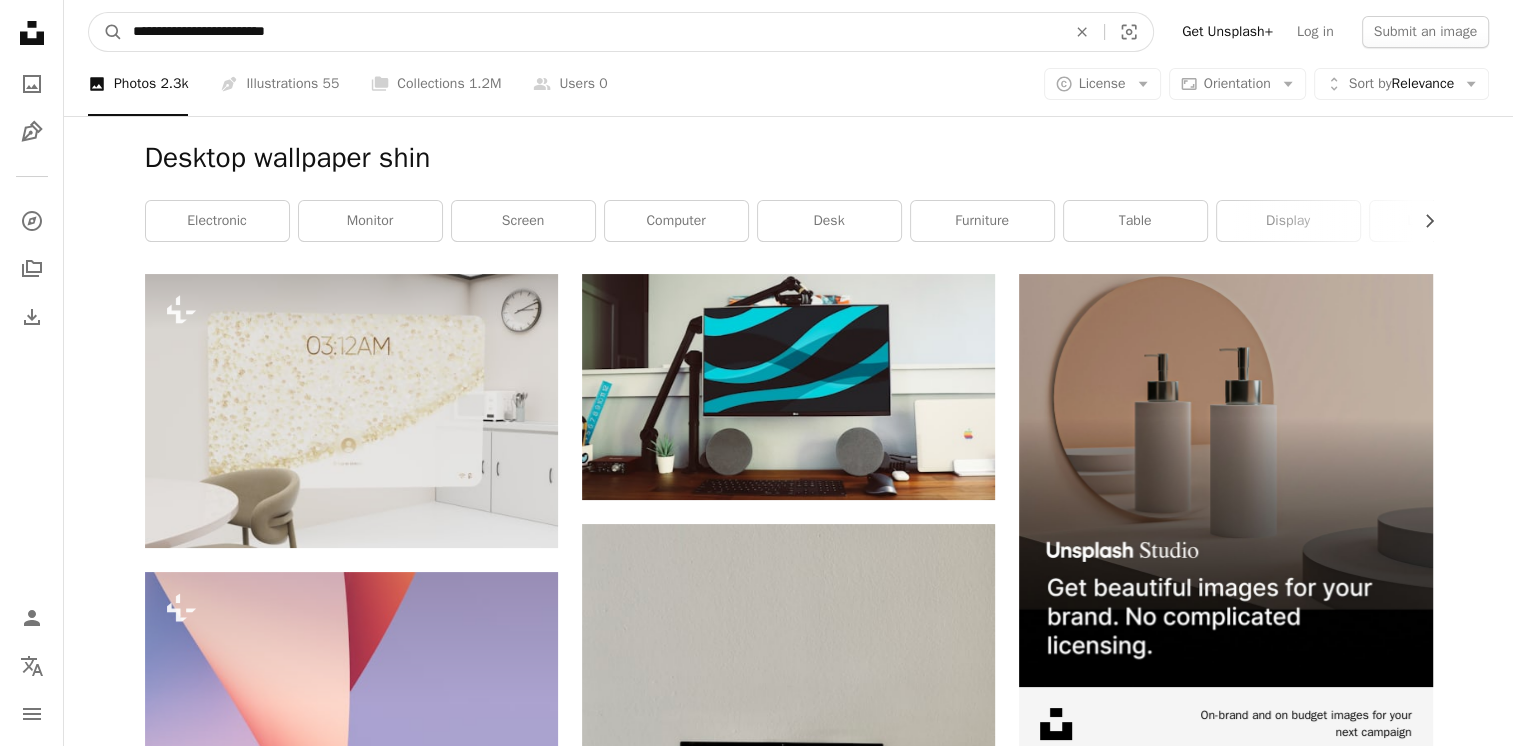 type on "**********" 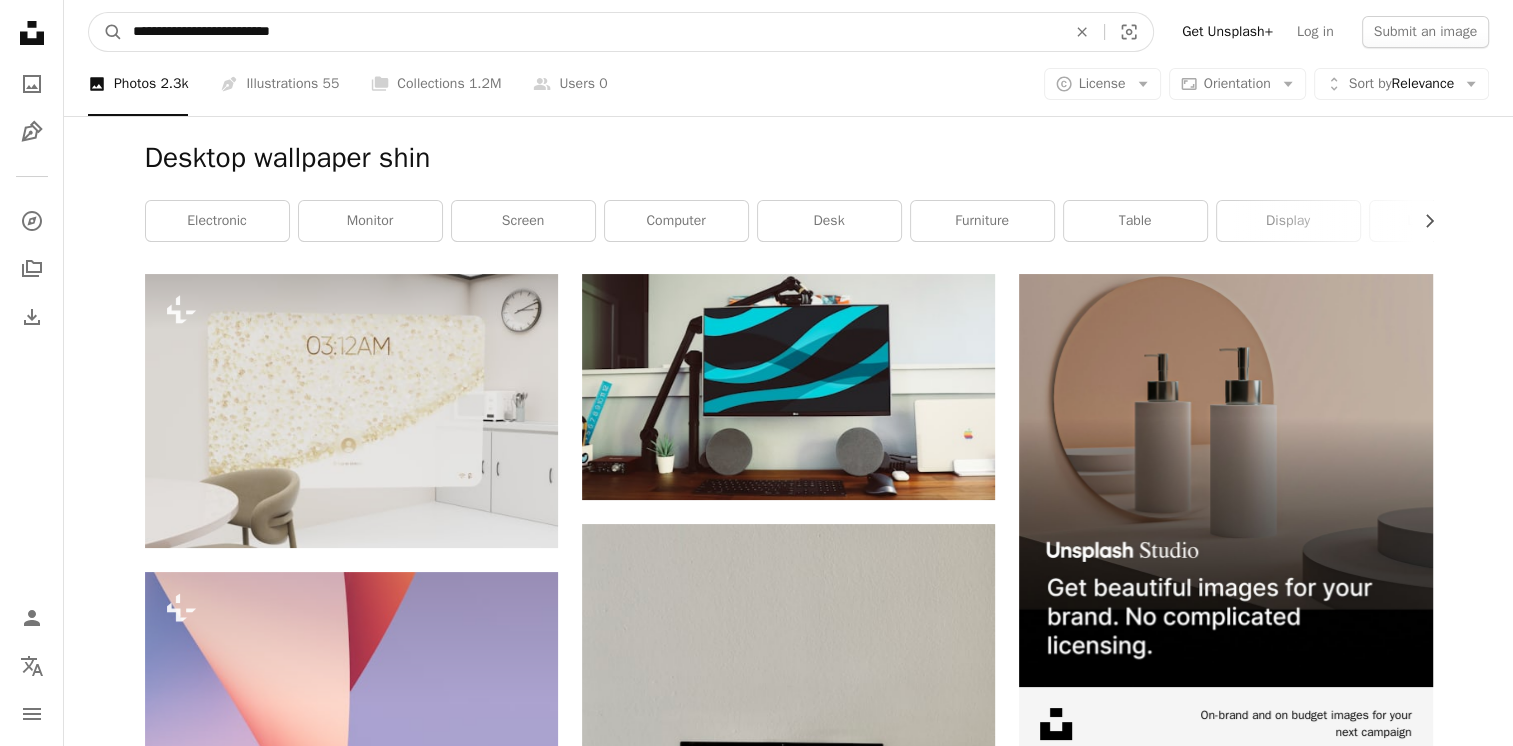 click on "A magnifying glass" at bounding box center (106, 32) 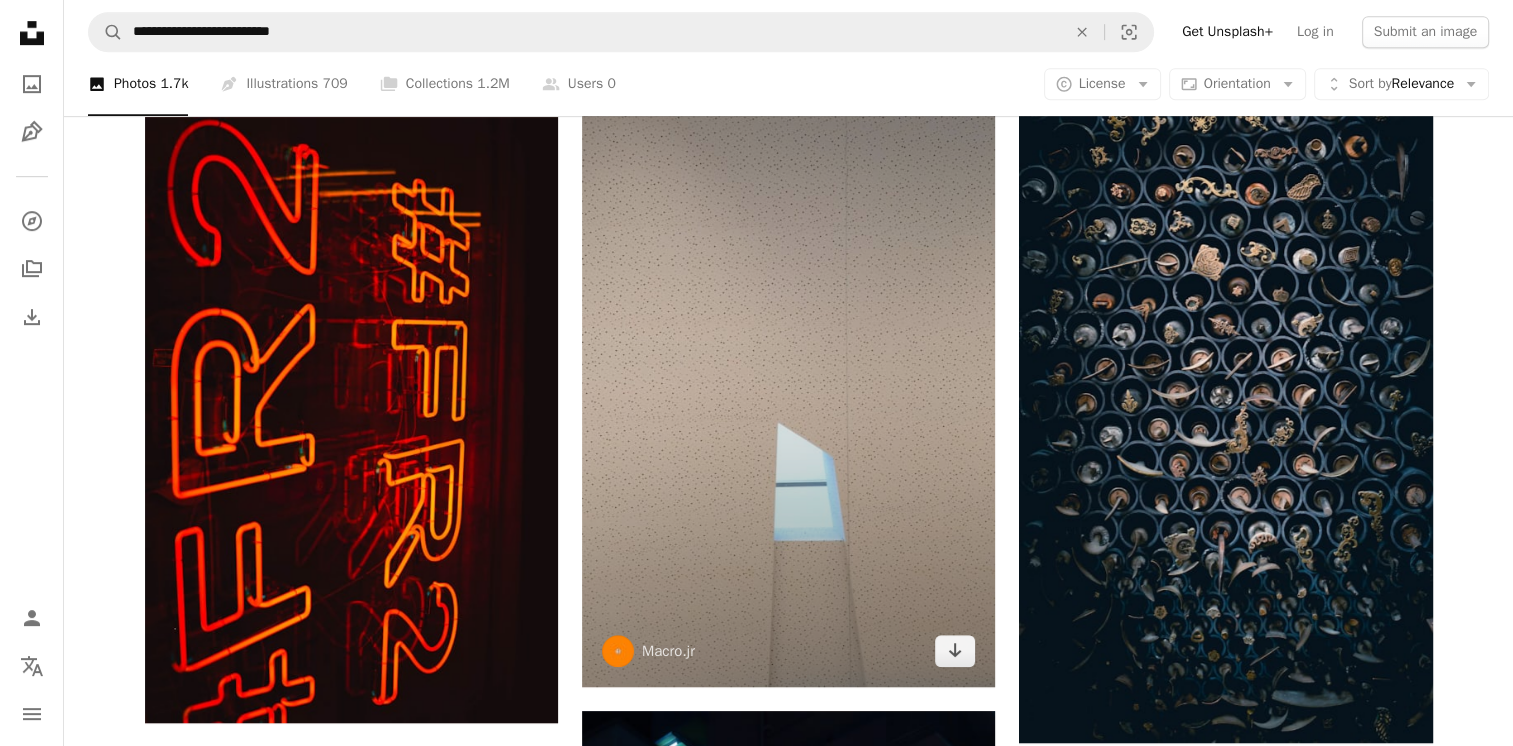 scroll, scrollTop: 1100, scrollLeft: 0, axis: vertical 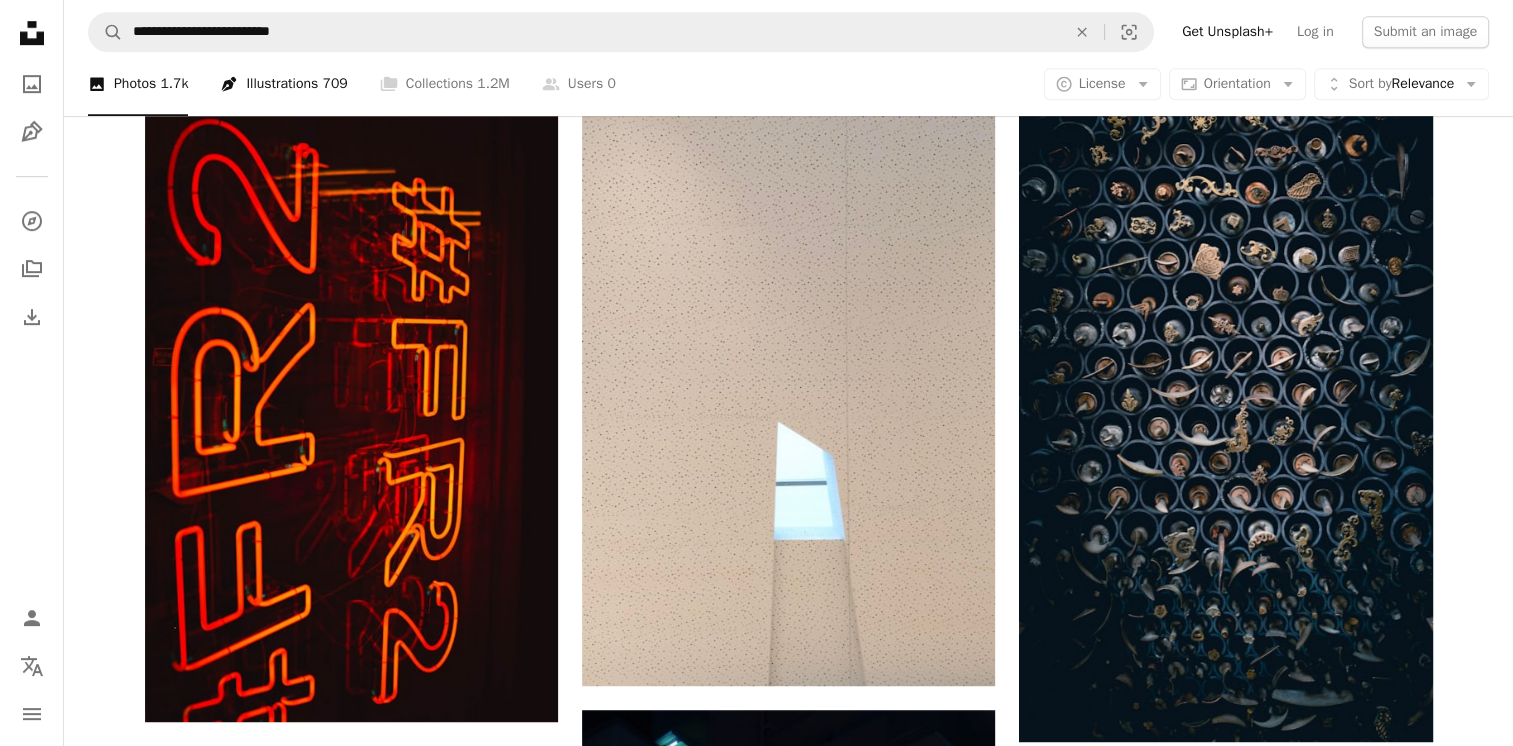 click on "Pen Tool Illustrations   709" at bounding box center [283, 84] 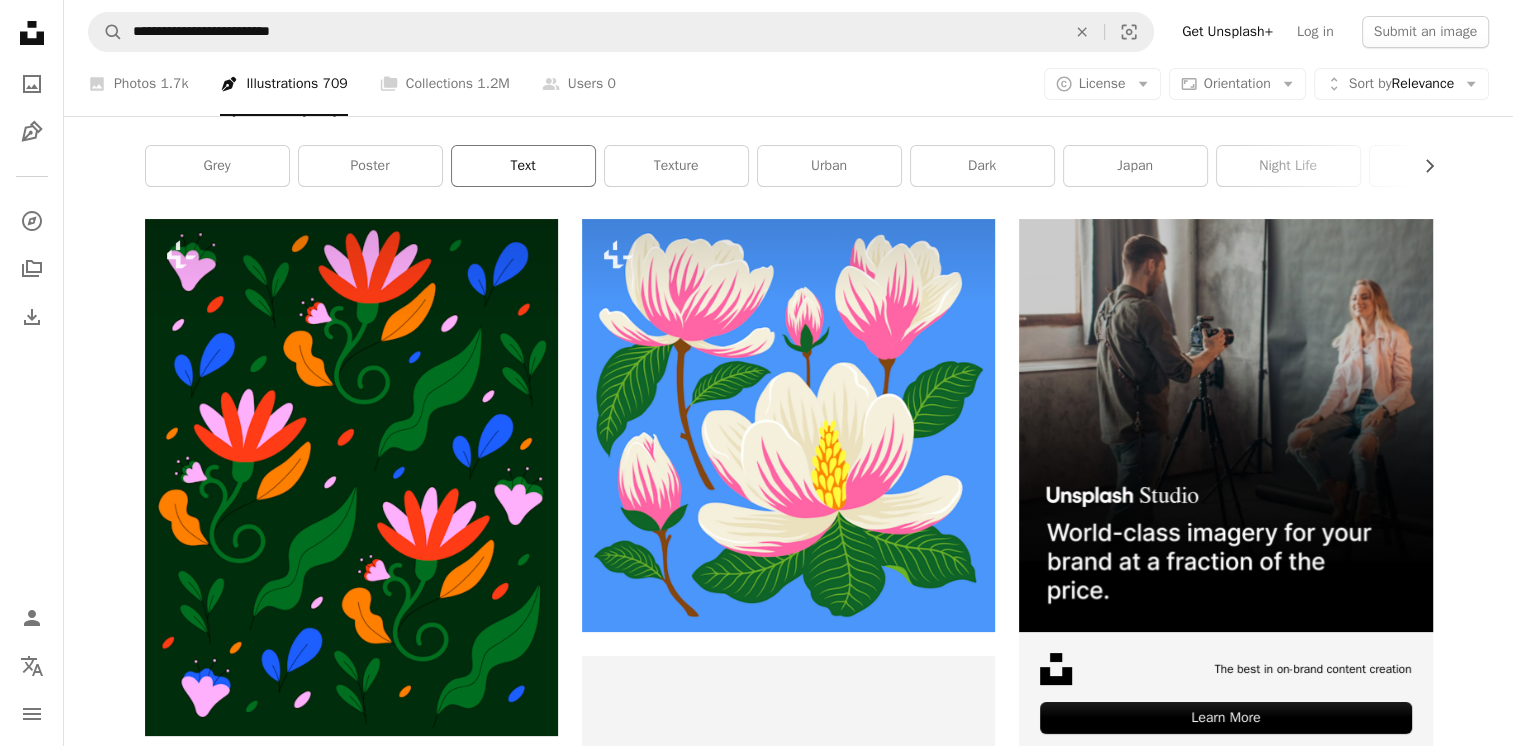 scroll, scrollTop: 0, scrollLeft: 0, axis: both 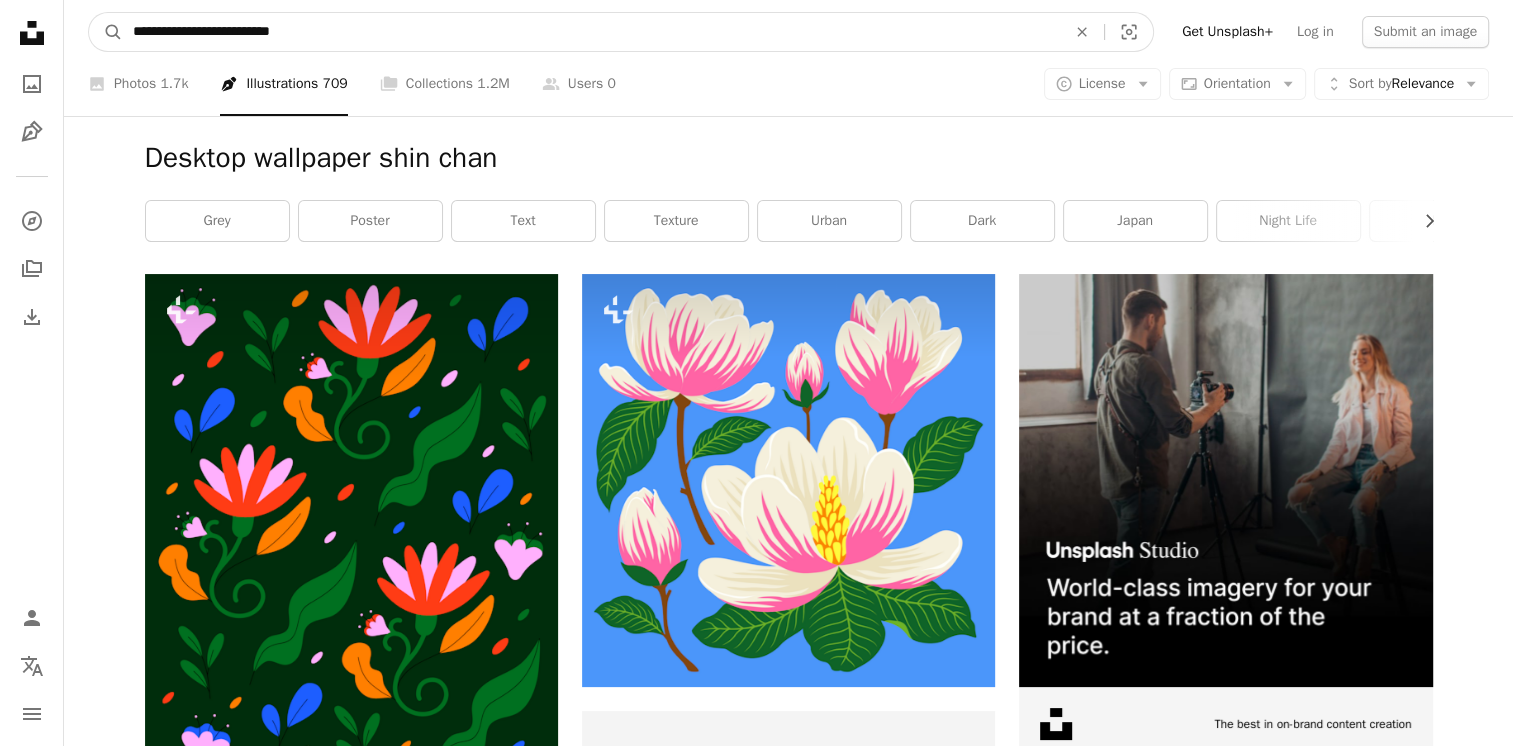 drag, startPoint x: 255, startPoint y: 34, endPoint x: 411, endPoint y: 61, distance: 158.31929 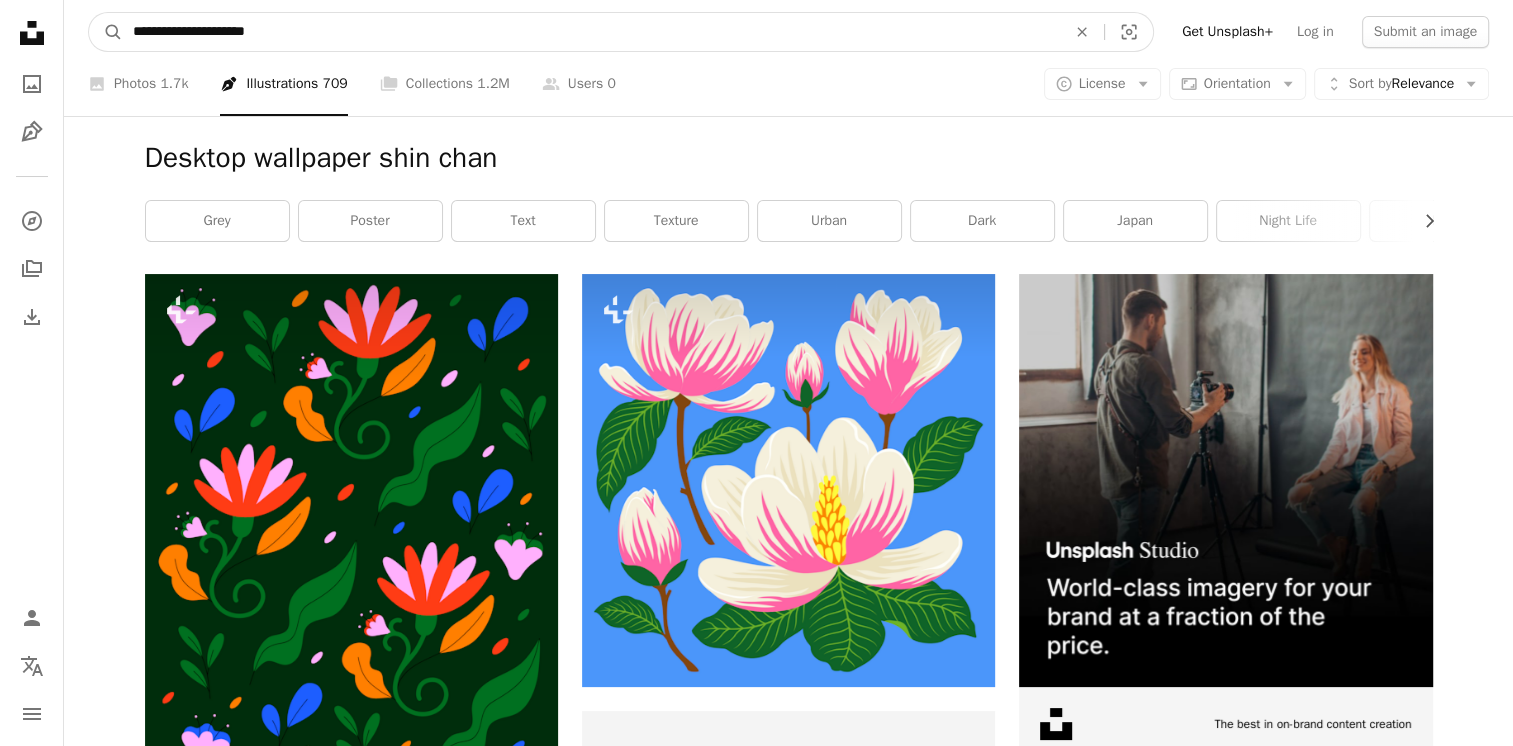 type on "**********" 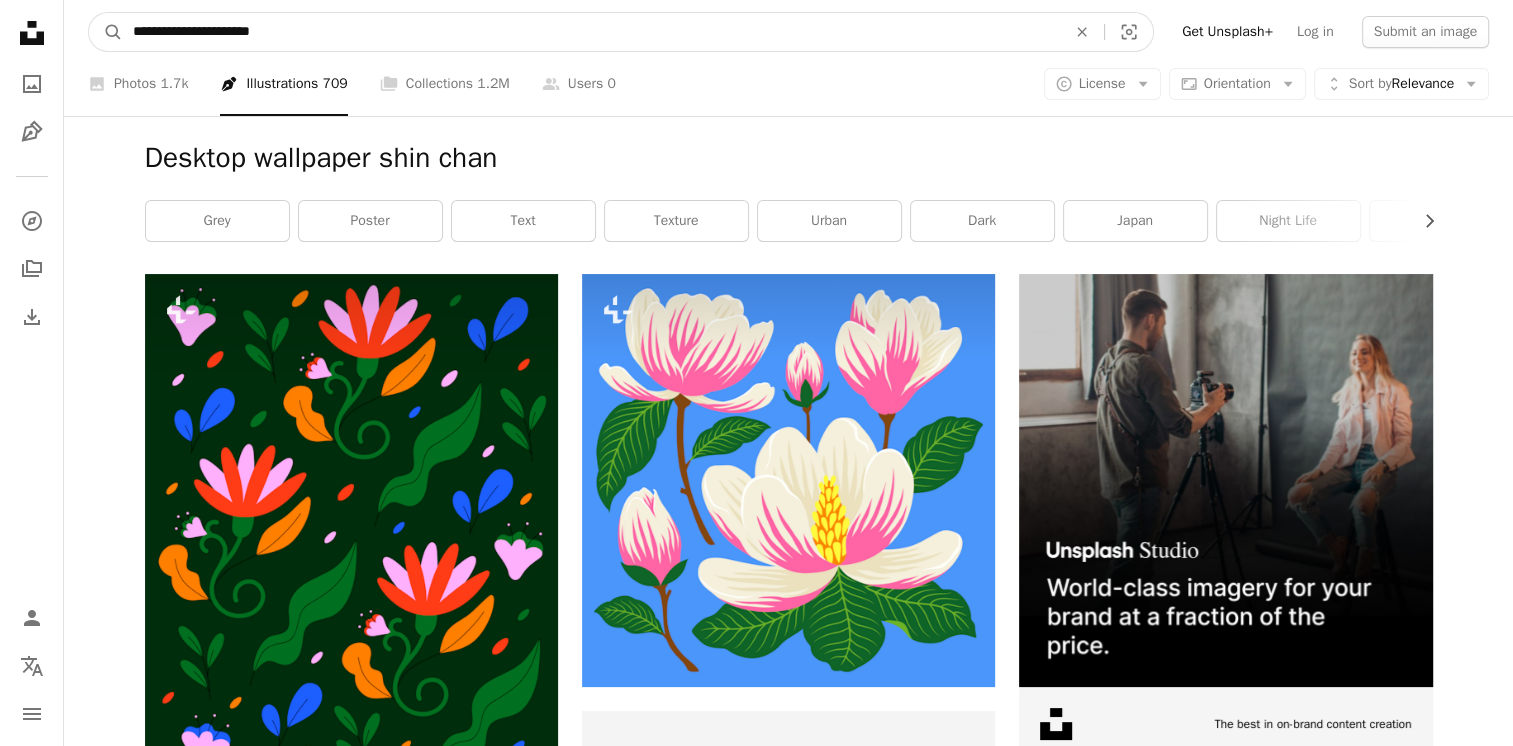 click on "A magnifying glass" at bounding box center [106, 32] 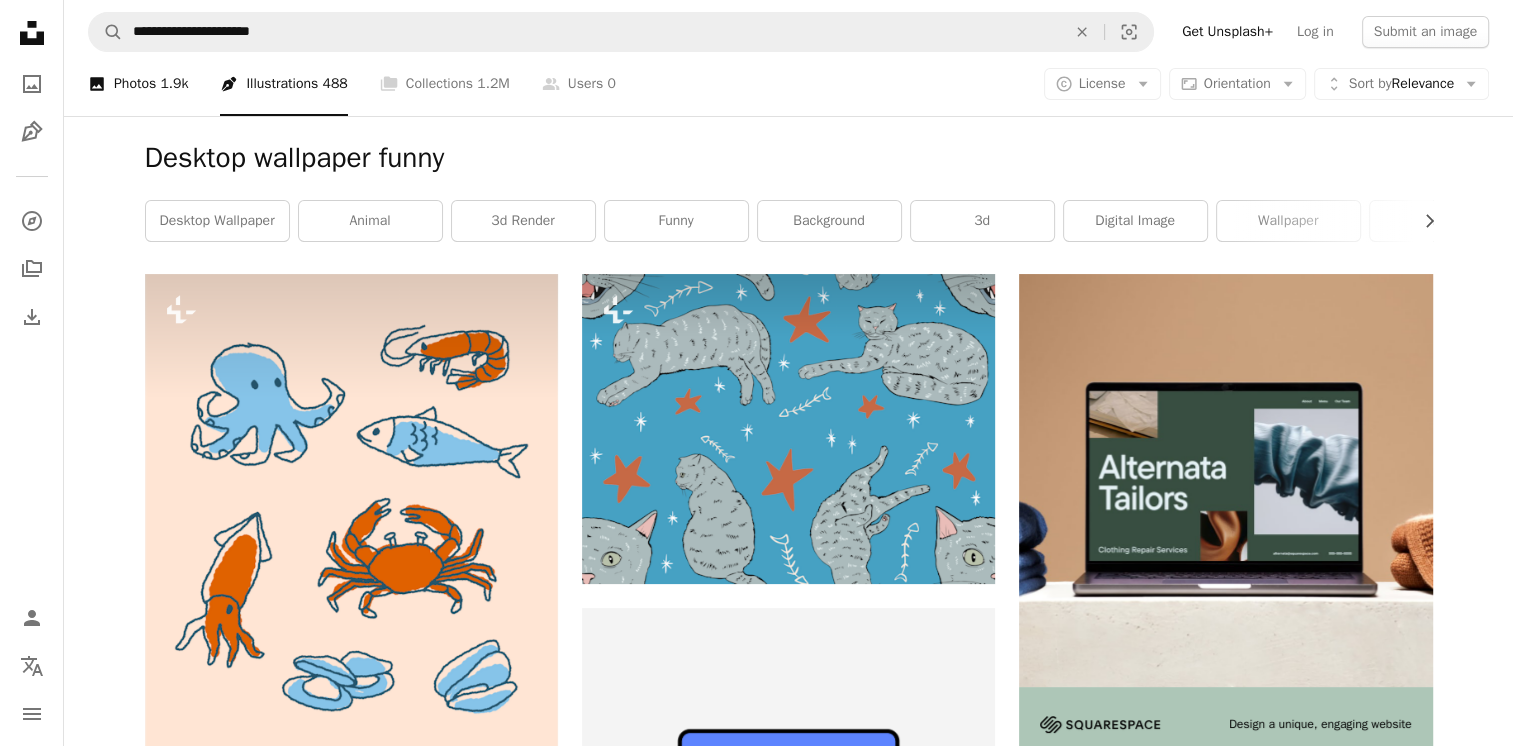 click on "A photo Photos   1.9k" at bounding box center (138, 84) 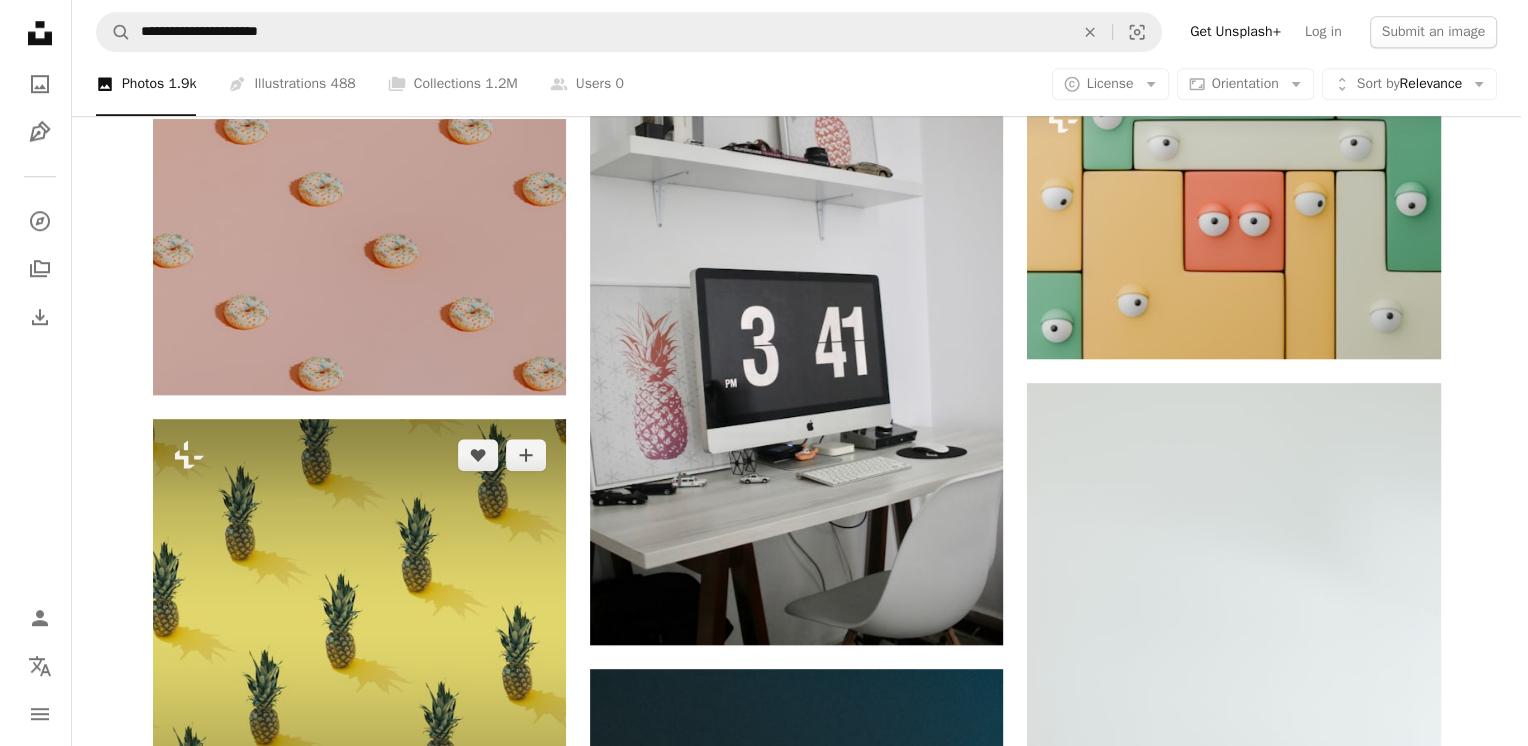 scroll, scrollTop: 1700, scrollLeft: 0, axis: vertical 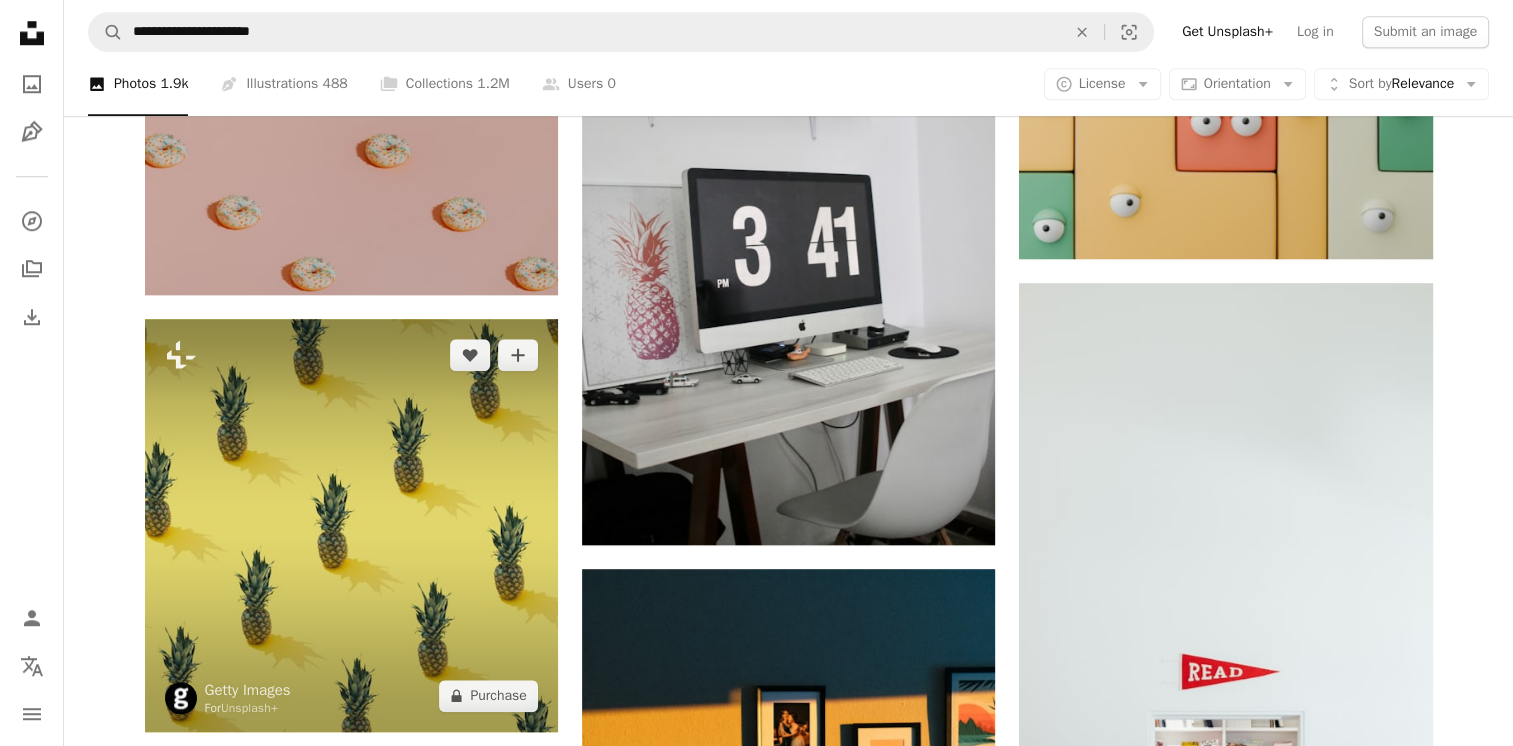 click at bounding box center (351, 525) 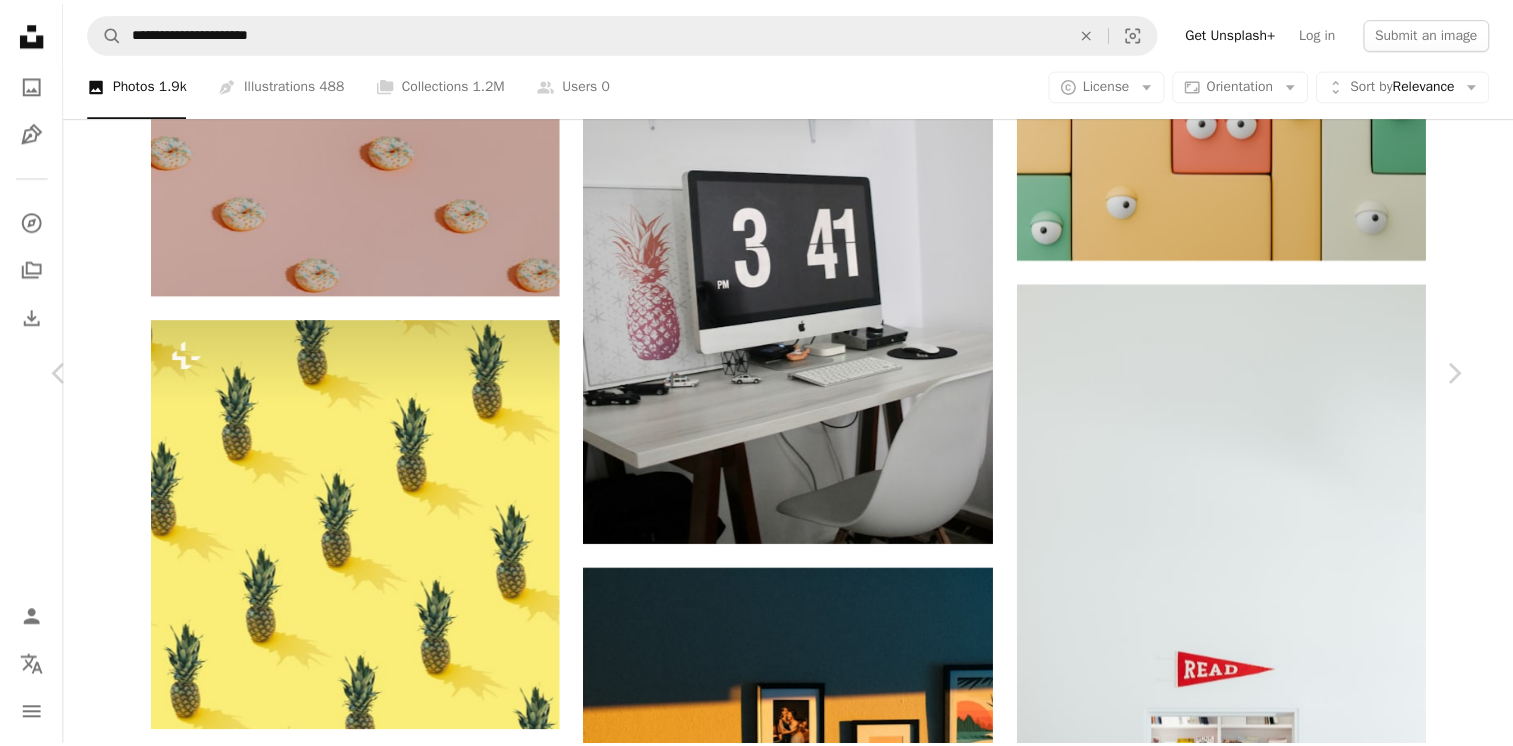 scroll, scrollTop: 2000, scrollLeft: 0, axis: vertical 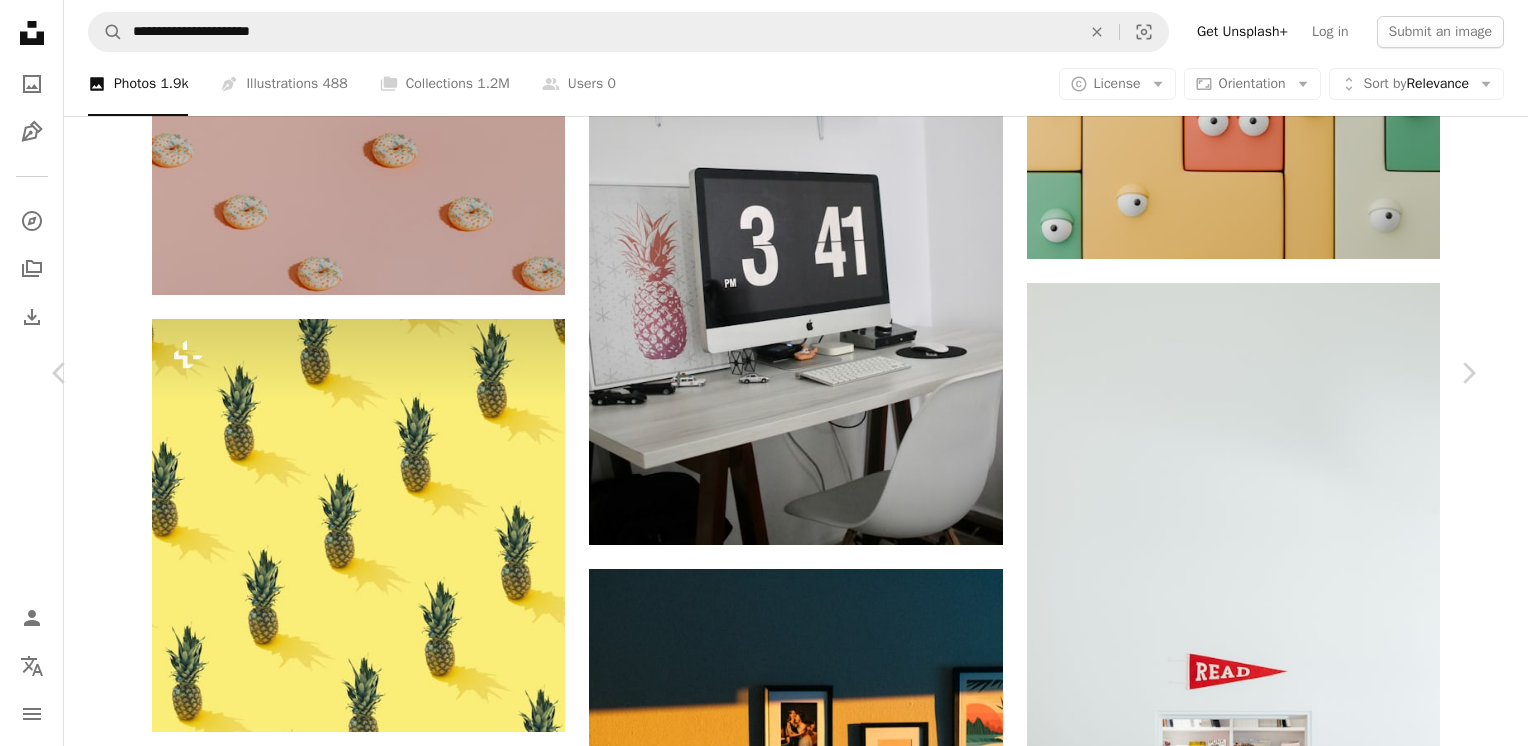 click on "An X shape Chevron left Chevron right Getty Images For  Unsplash+ A heart A plus sign Edit image   Plus sign for Unsplash+ A lock   Purchase Zoom in A forward-right arrow Share More Actions Calendar outlined Published on  [MONTH] [DAY], [YEAR] Safety Licensed under the  Unsplash+ License abstract food summer pattern design fruit photography healthy lifestyle ideas green color no people concepts tropical fruit freshness sweet food multi colored Creative Commons images Related images Plus sign for Unsplash+ A heart A plus sign Getty Images For  Unsplash+ A lock   Purchase Plus sign for Unsplash+ A heart A plus sign [FIRST] [LAST] For  Unsplash+ A lock   Purchase Plus sign for Unsplash+ A heart A plus sign A. C. For  Unsplash+ A lock   Purchase Plus sign for Unsplash+ A heart A plus sign [FIRST] [LAST] For  Unsplash+ A lock   Purchase Plus sign for Unsplash+ A heart A plus sign A. C. For  Unsplash+ A lock   Purchase Plus sign for Unsplash+ A heart A plus sign Shamblen Studios For  Unsplash+ A lock   Purchase" at bounding box center (764, 6086) 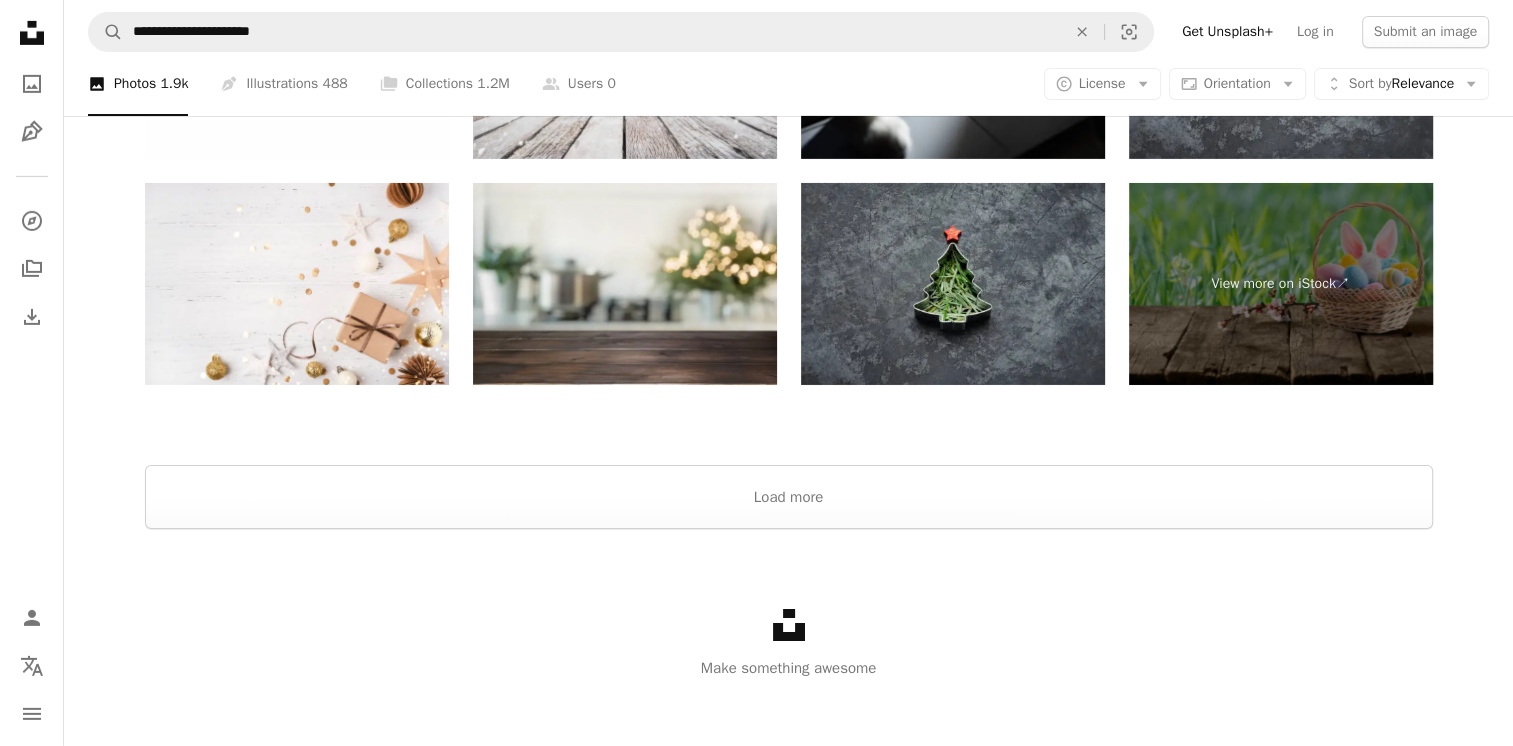 scroll, scrollTop: 6664, scrollLeft: 0, axis: vertical 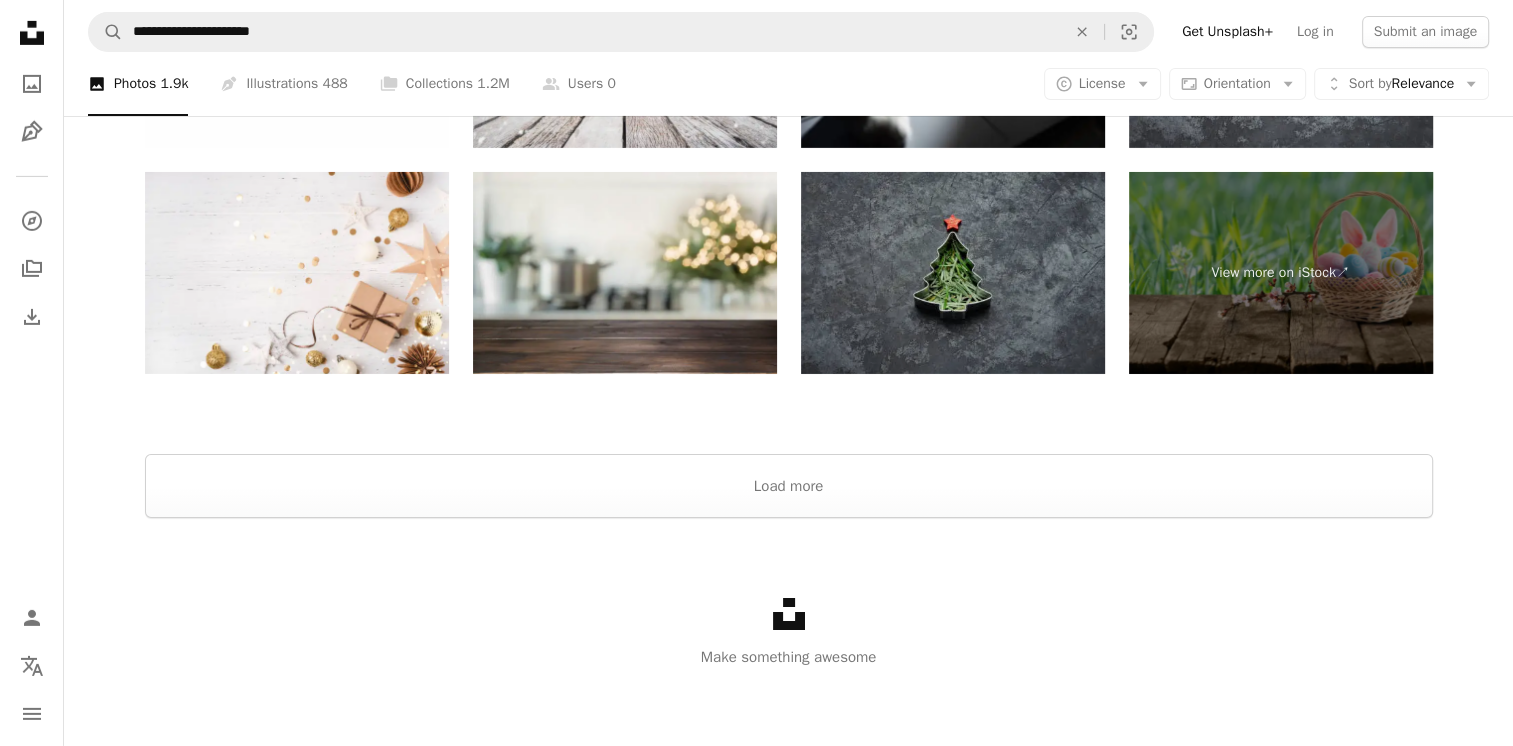 click at bounding box center [953, 273] 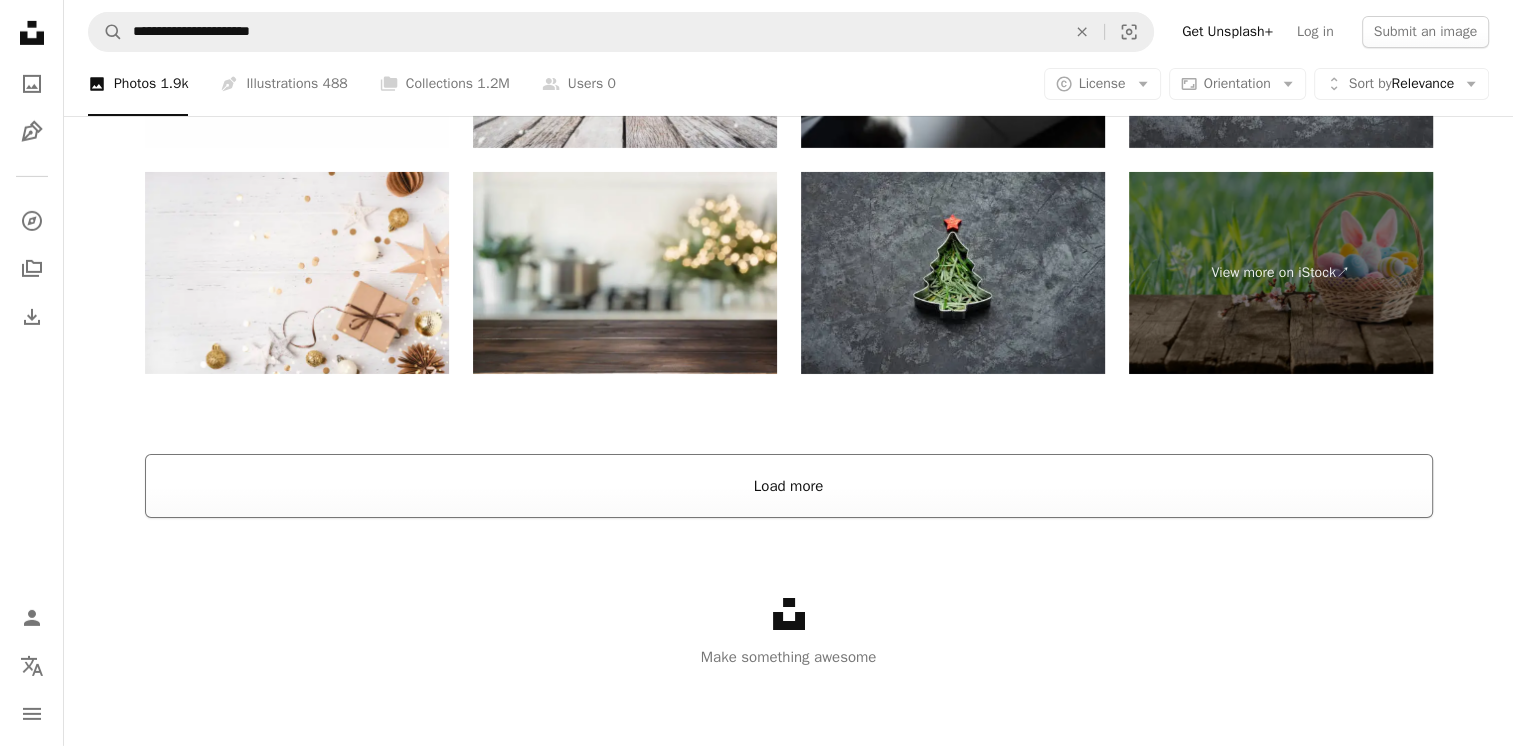 click on "Load more" at bounding box center [789, 486] 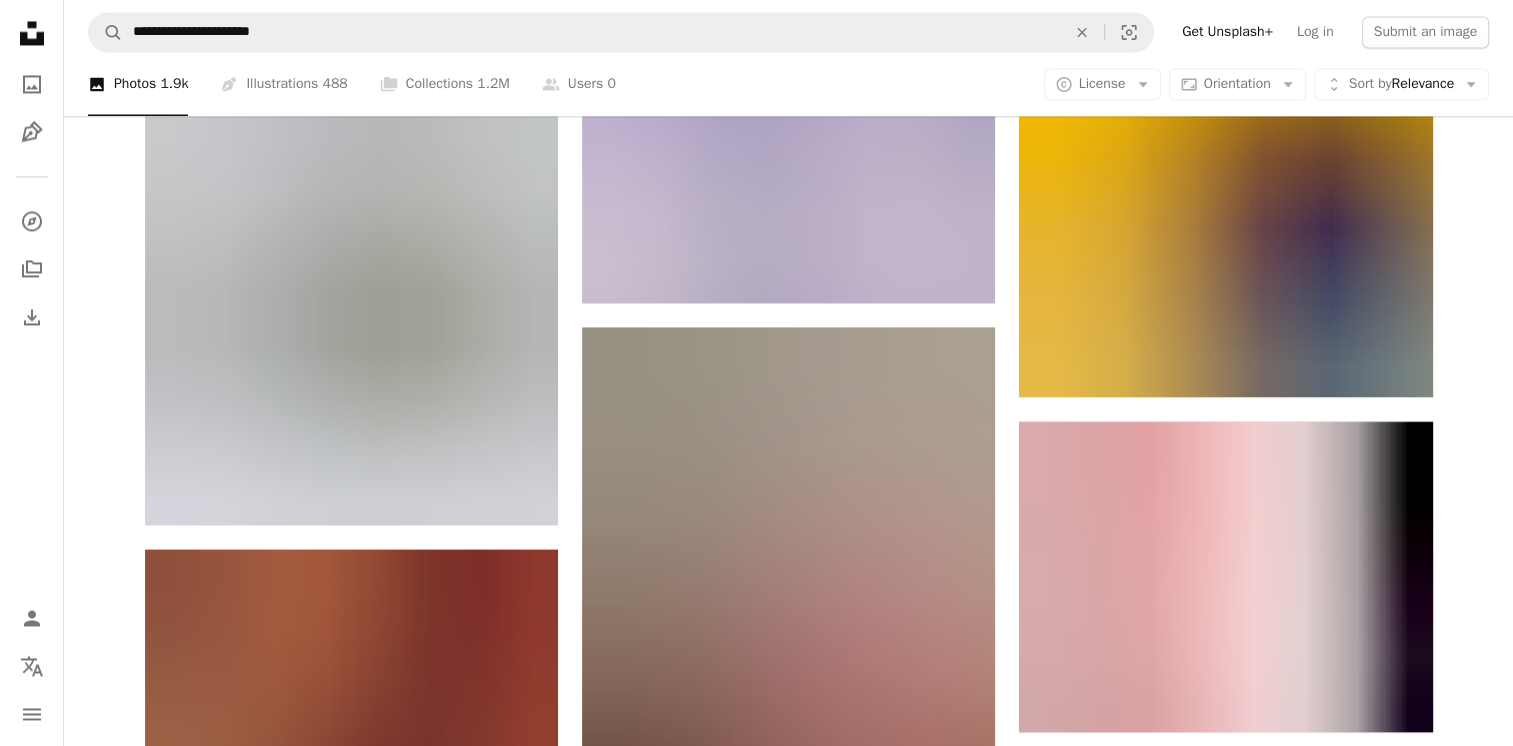 scroll, scrollTop: 11064, scrollLeft: 0, axis: vertical 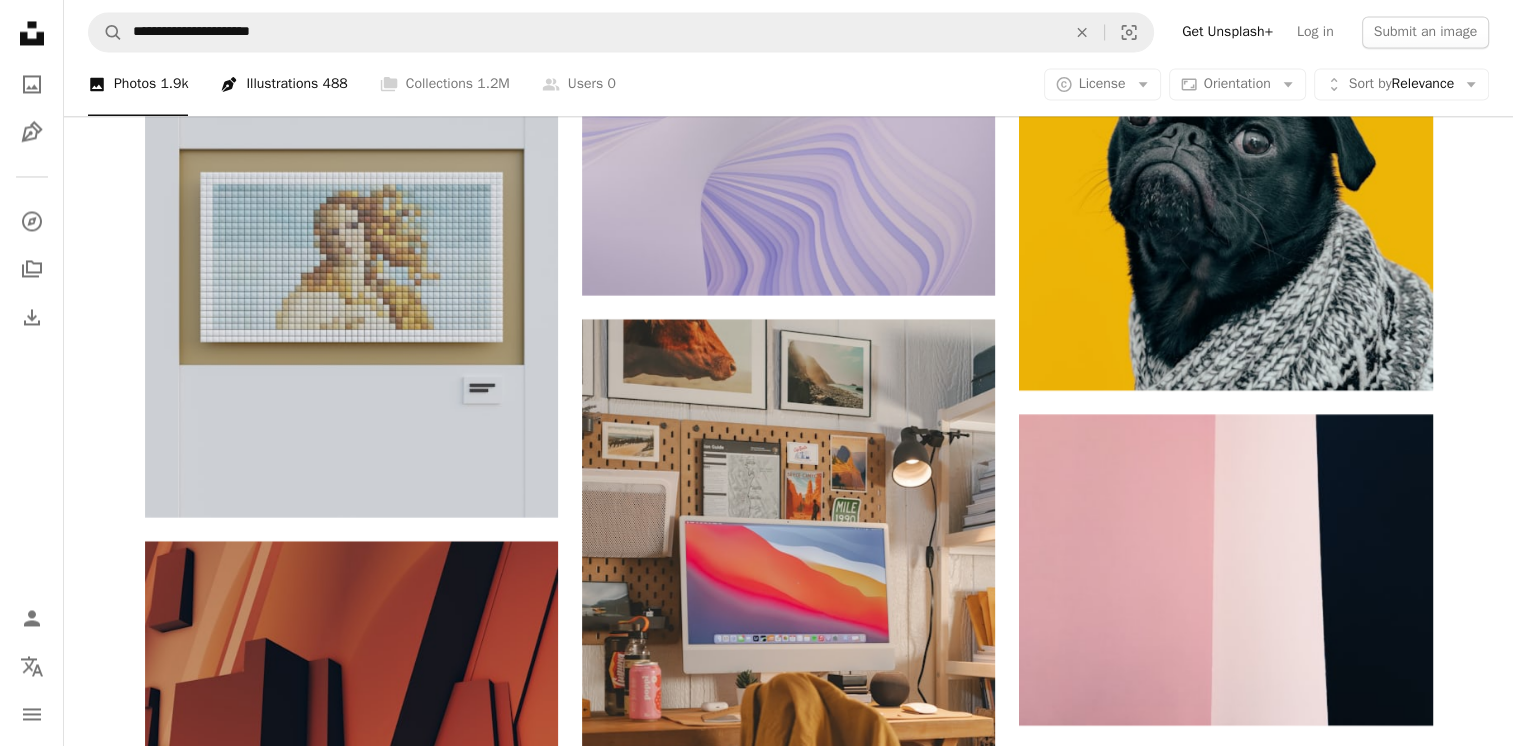 click on "Pen Tool Illustrations   488" at bounding box center [283, 84] 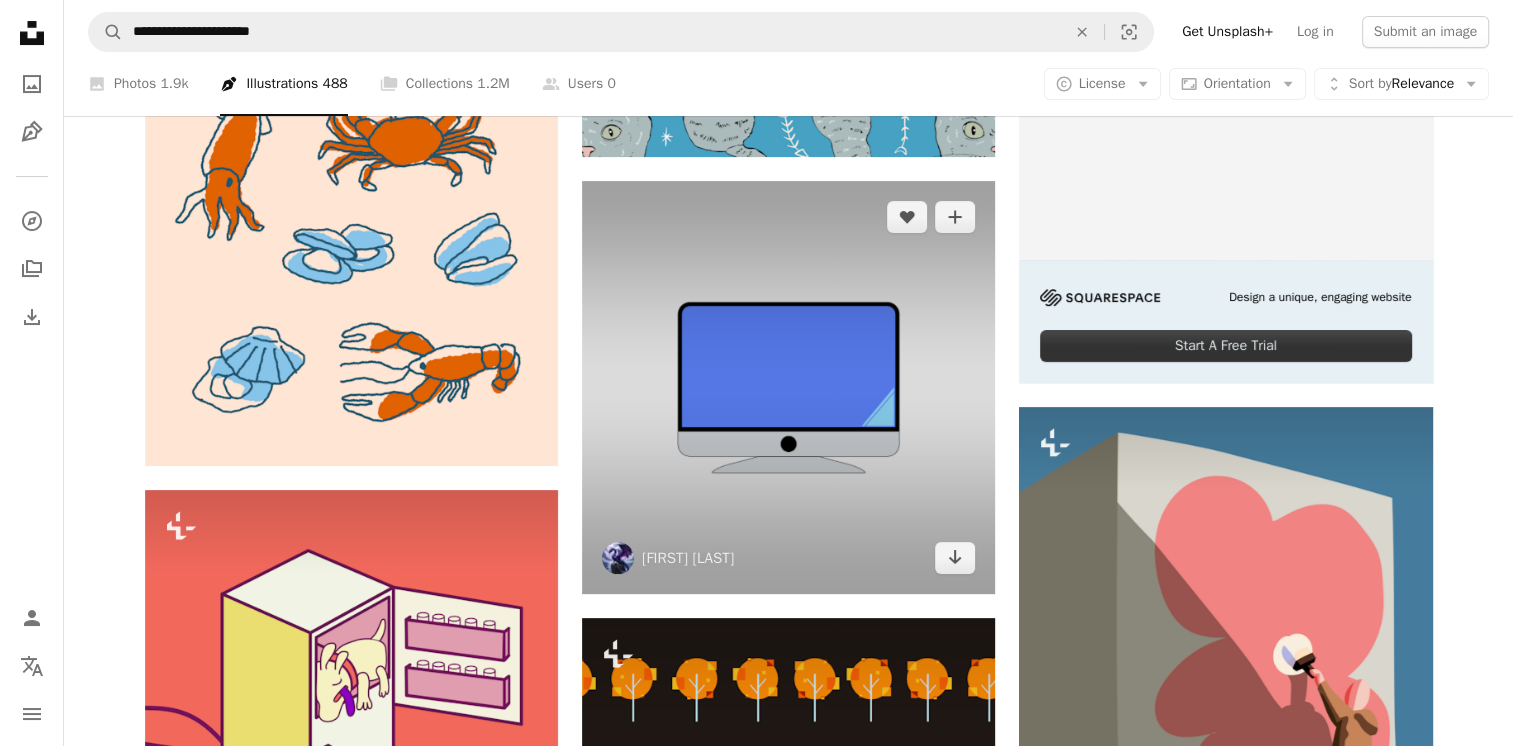 scroll, scrollTop: 600, scrollLeft: 0, axis: vertical 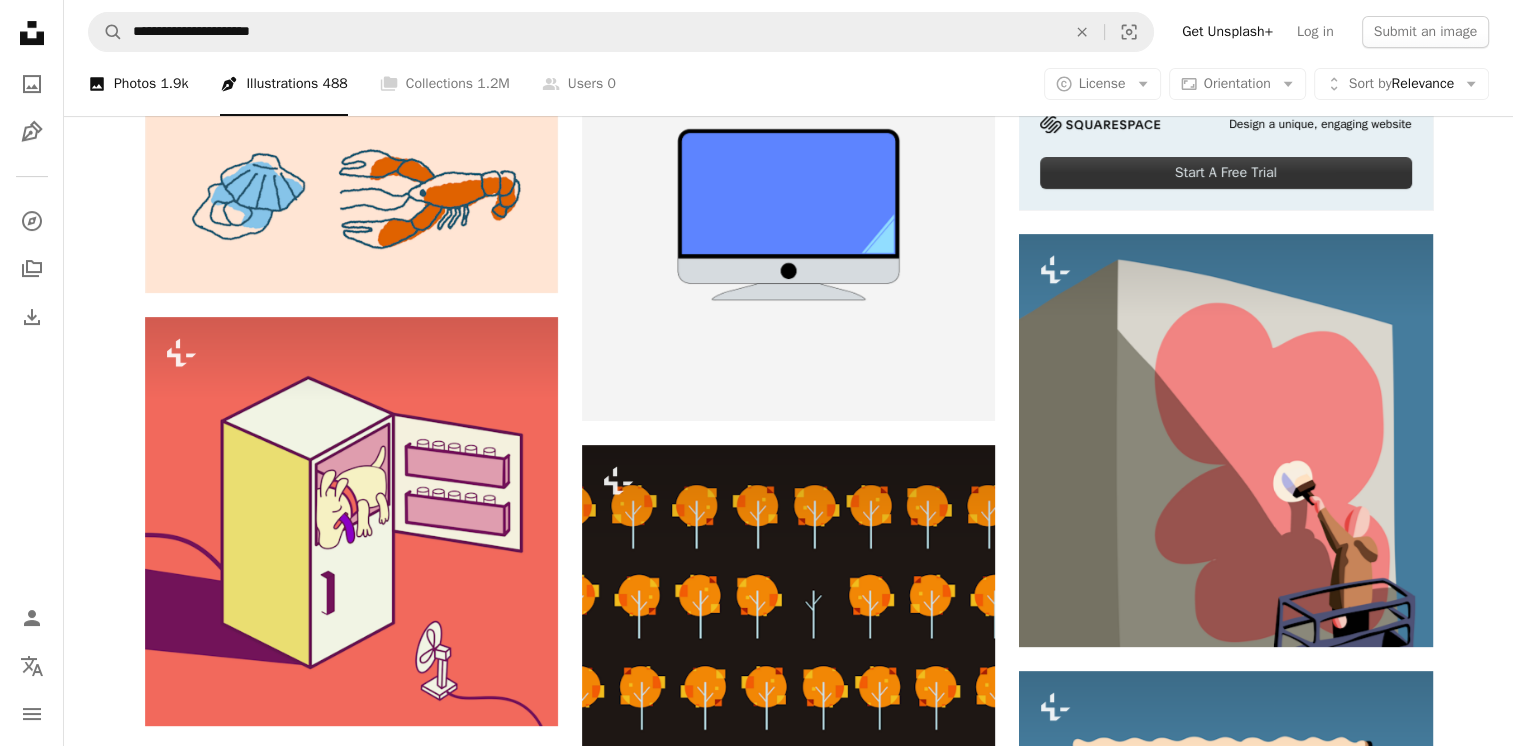 click on "A photo Photos   1.9k" at bounding box center (138, 84) 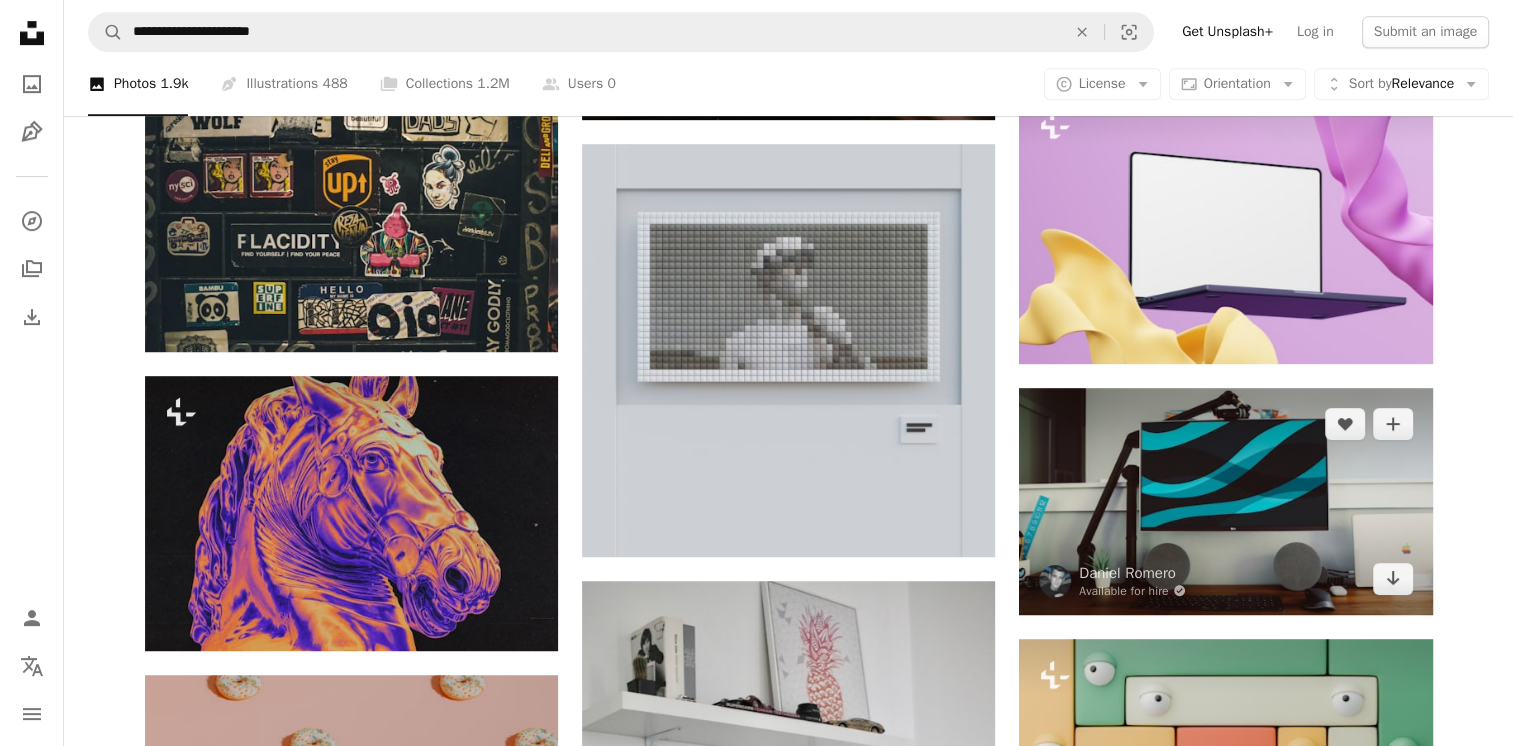 scroll, scrollTop: 900, scrollLeft: 0, axis: vertical 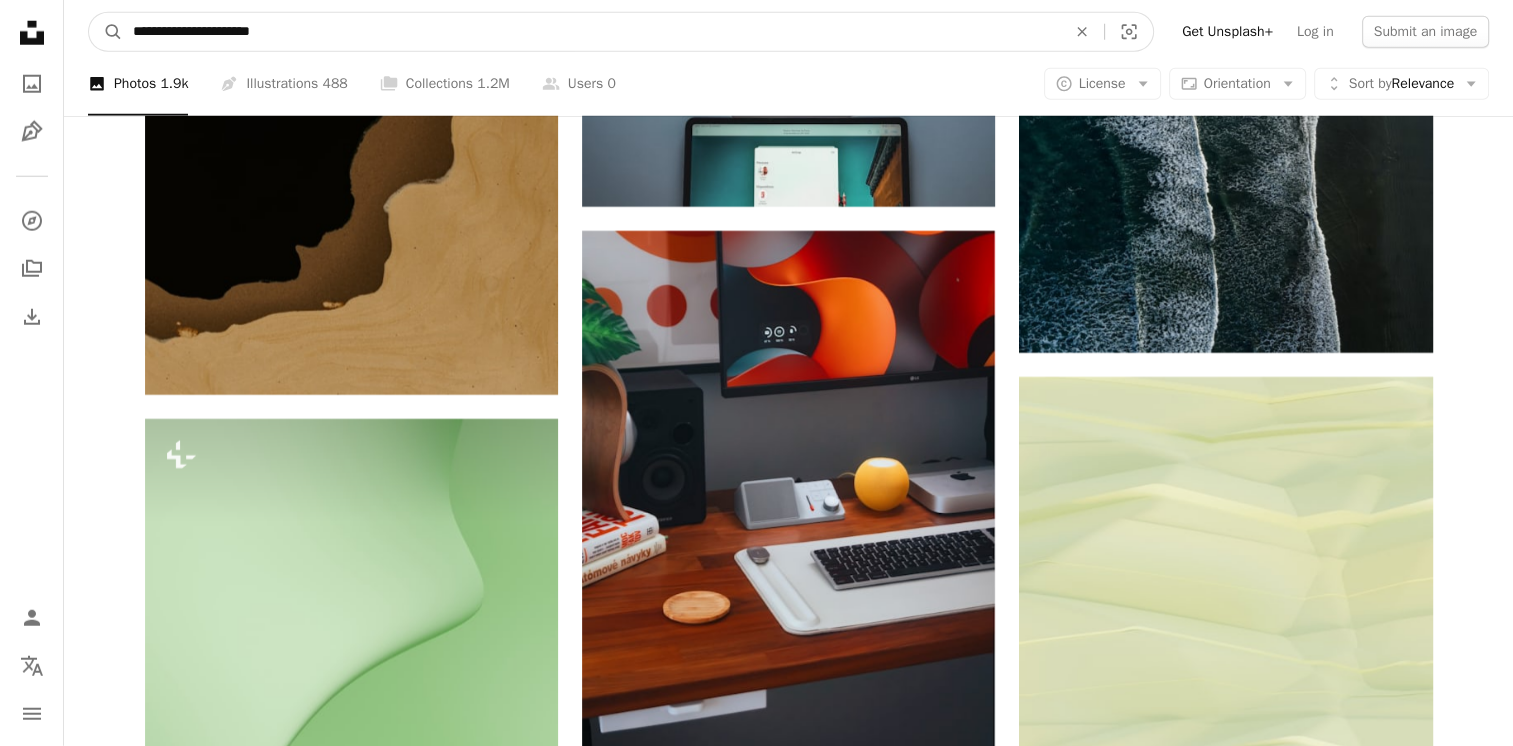 drag, startPoint x: 254, startPoint y: 35, endPoint x: 341, endPoint y: 44, distance: 87.46428 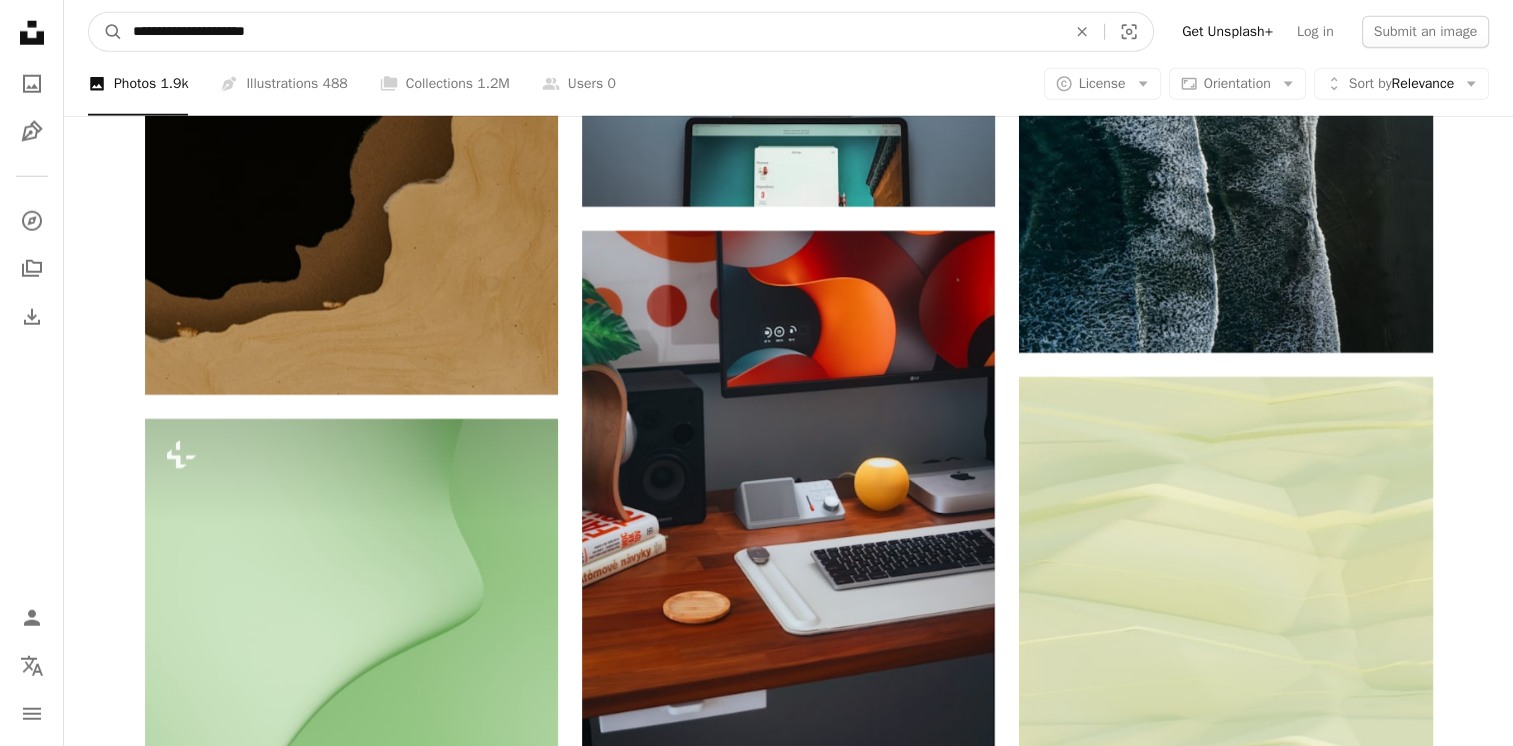 type on "**********" 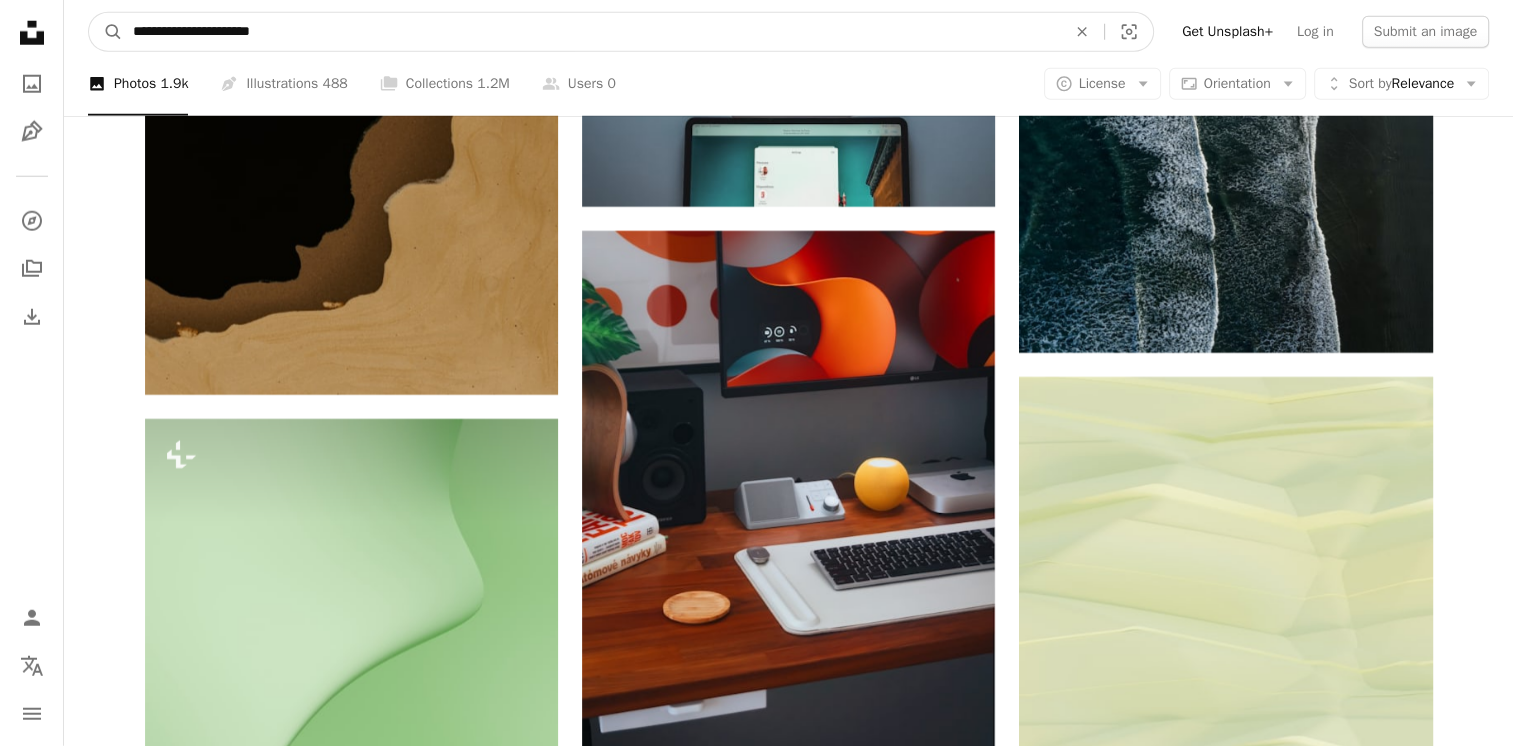 click on "A magnifying glass" at bounding box center (106, 32) 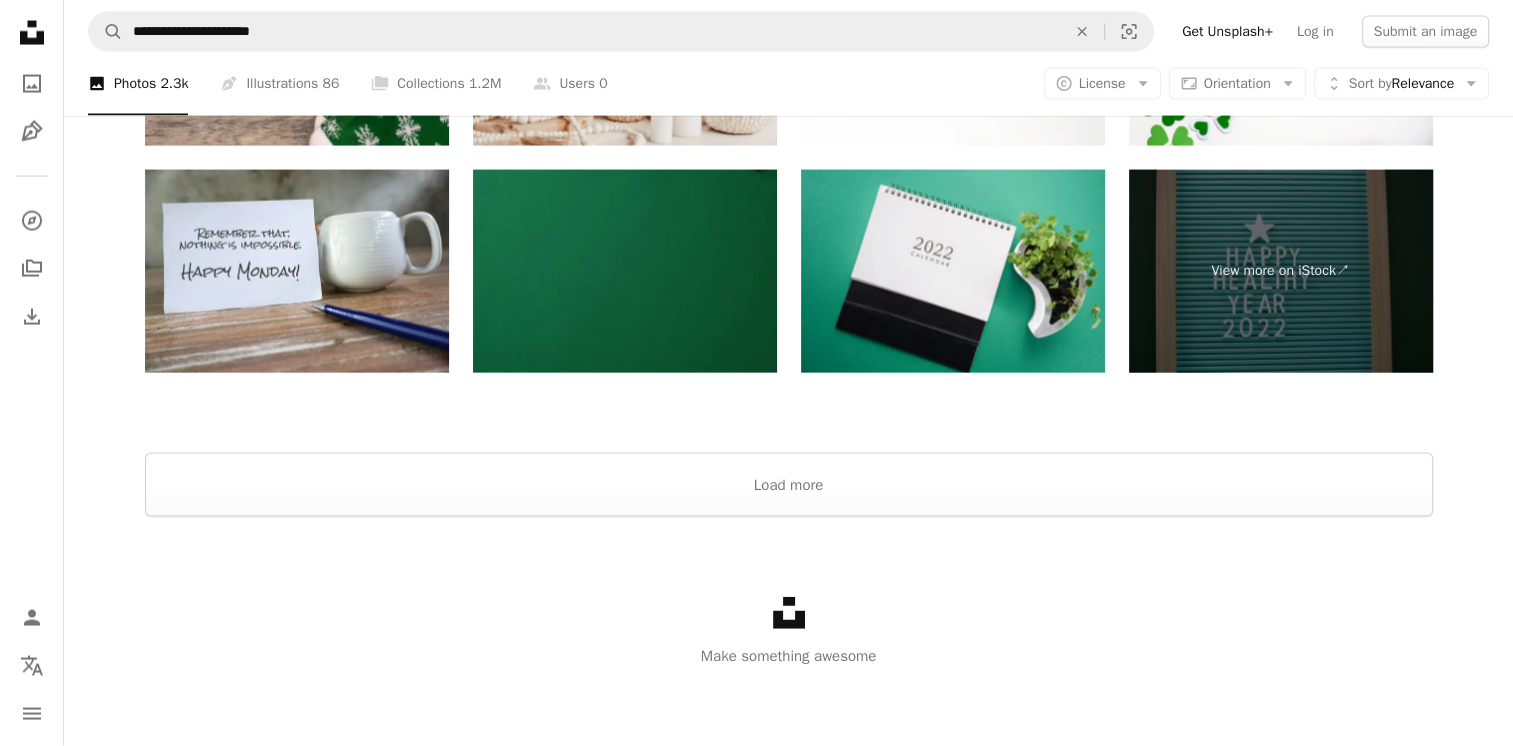 scroll, scrollTop: 3888, scrollLeft: 0, axis: vertical 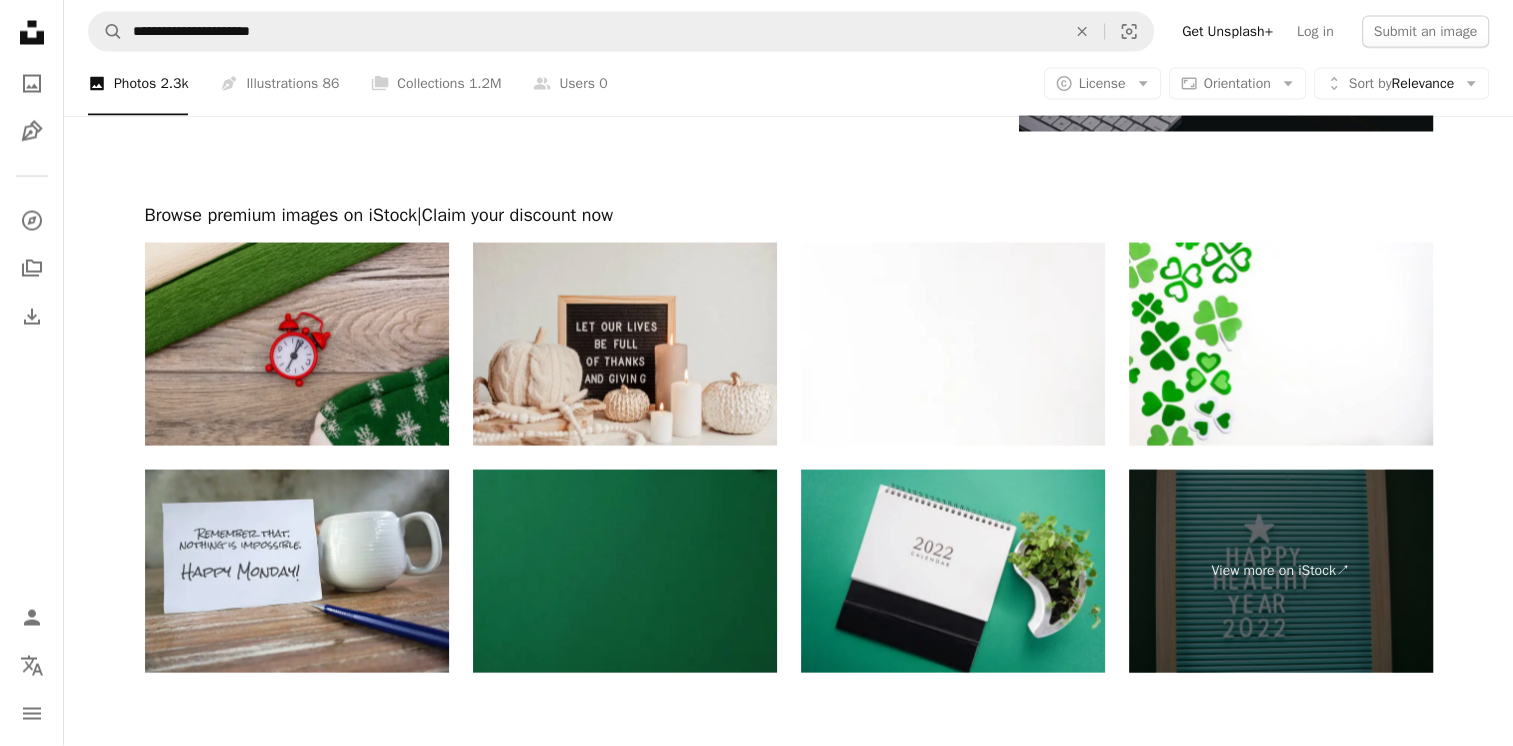click at bounding box center (297, 344) 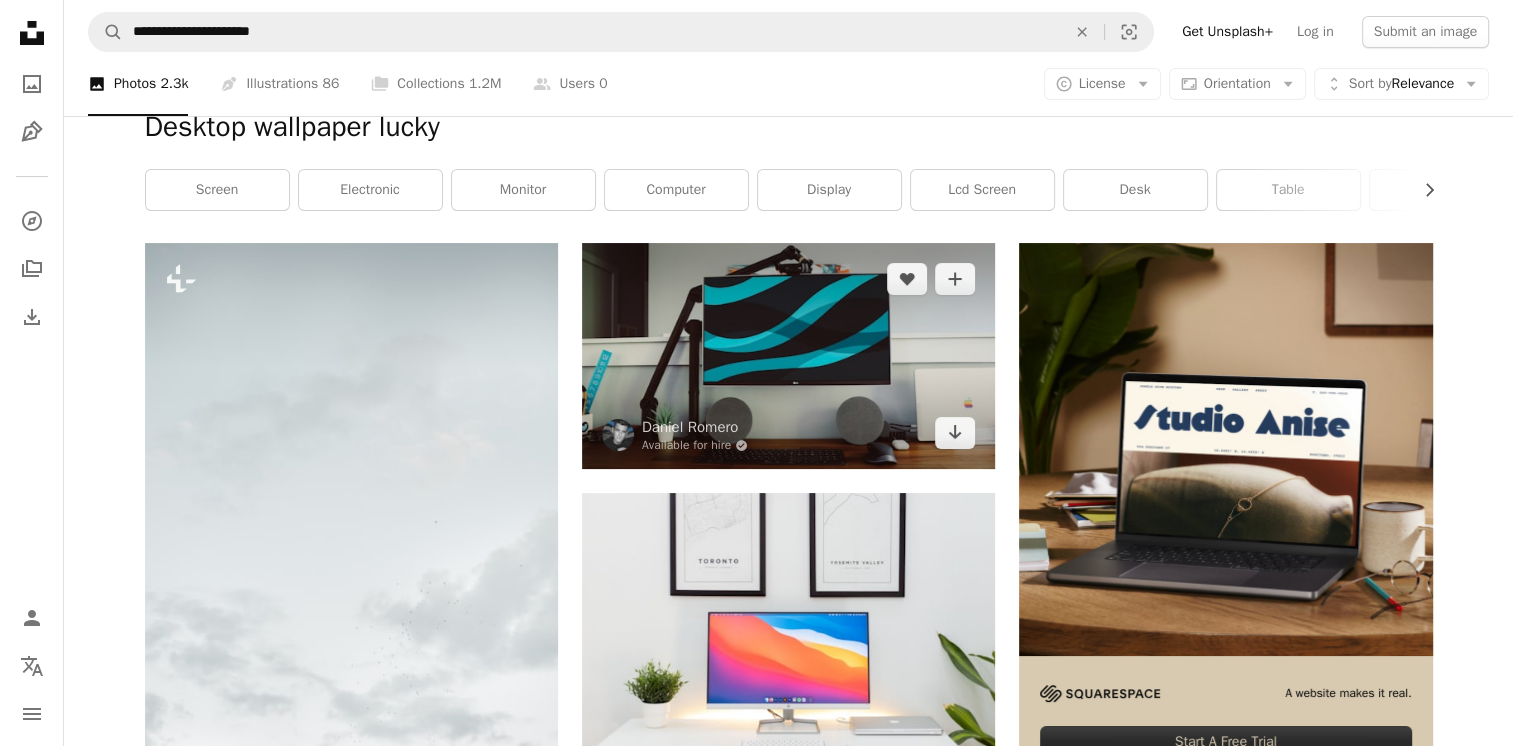 scroll, scrollTop: 0, scrollLeft: 0, axis: both 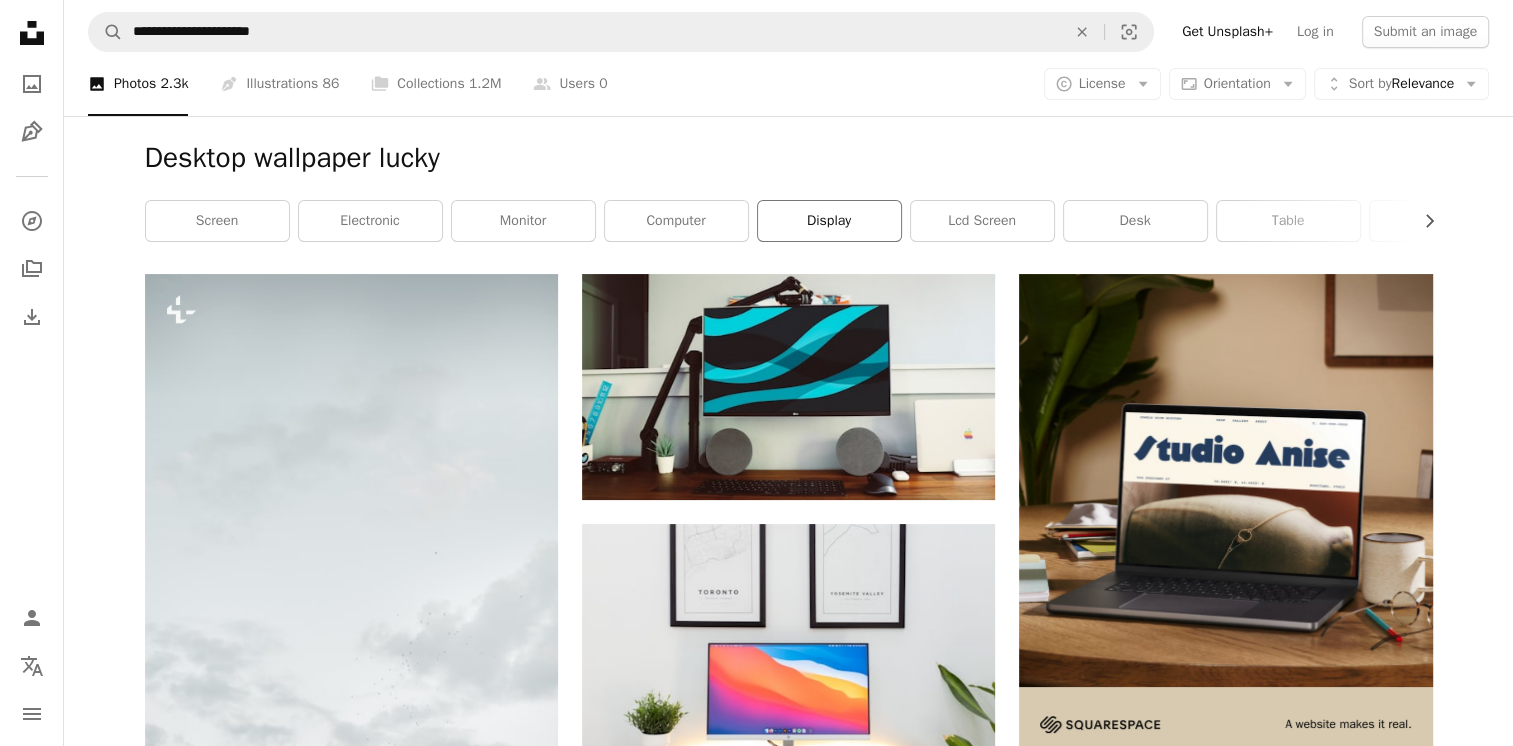 click on "display" at bounding box center [829, 221] 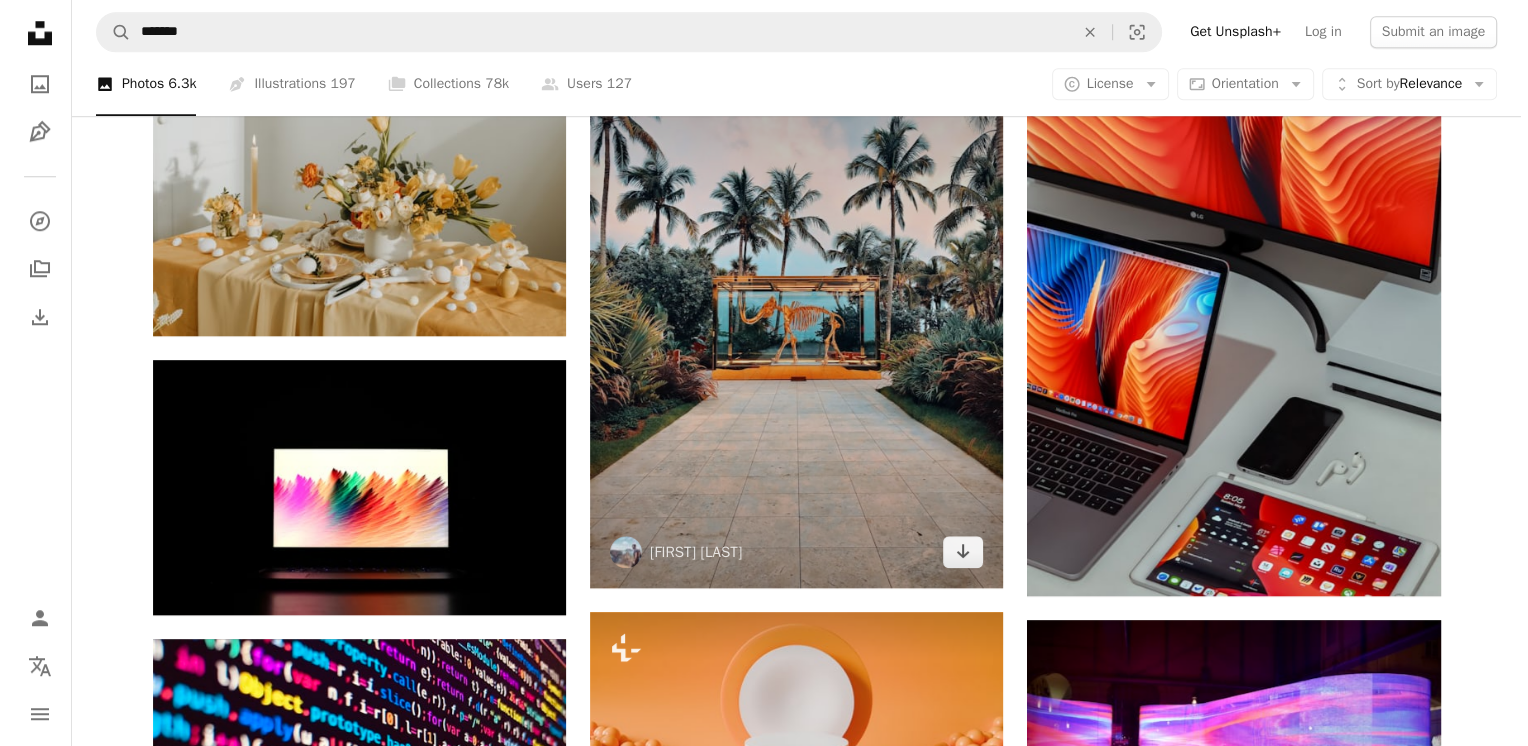 scroll, scrollTop: 1800, scrollLeft: 0, axis: vertical 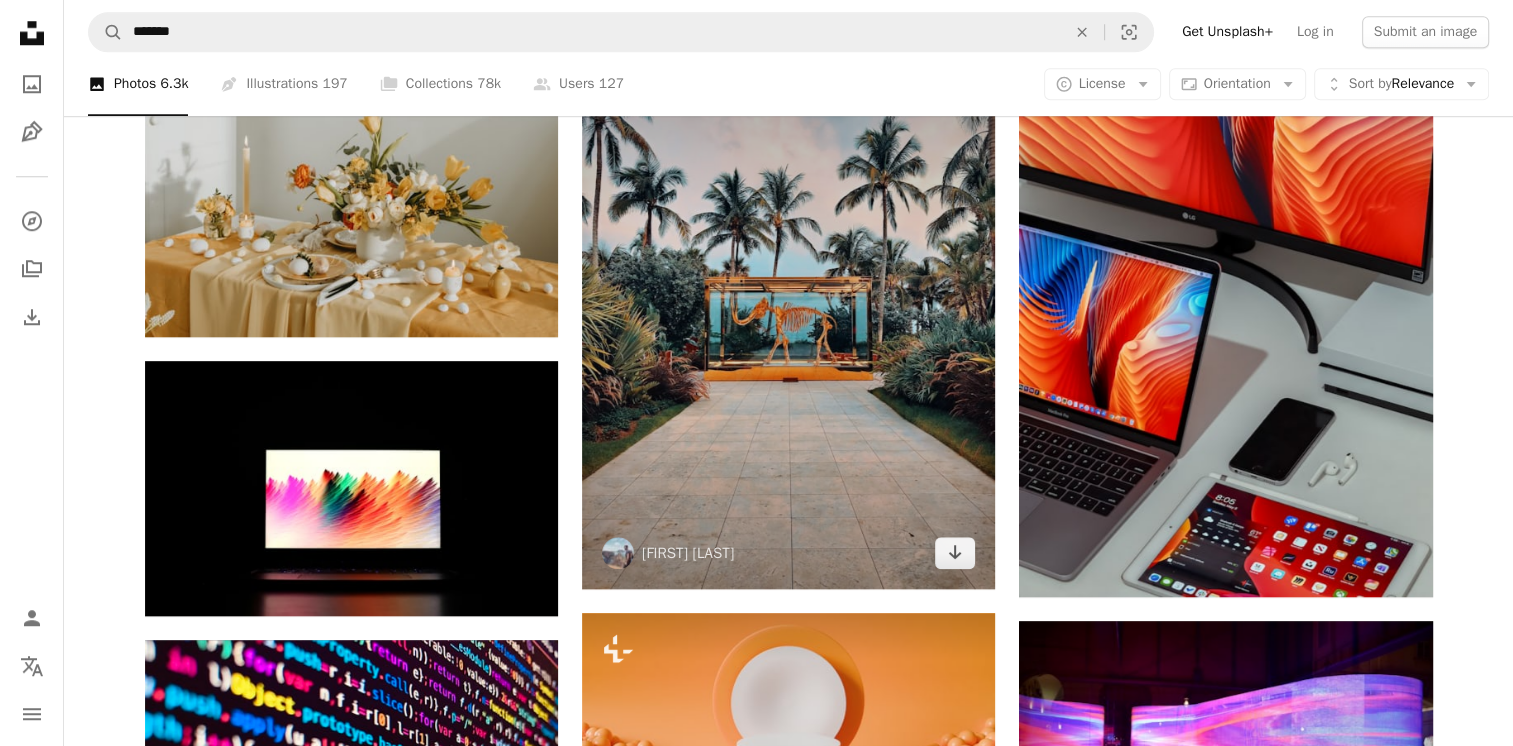 click at bounding box center [788, 312] 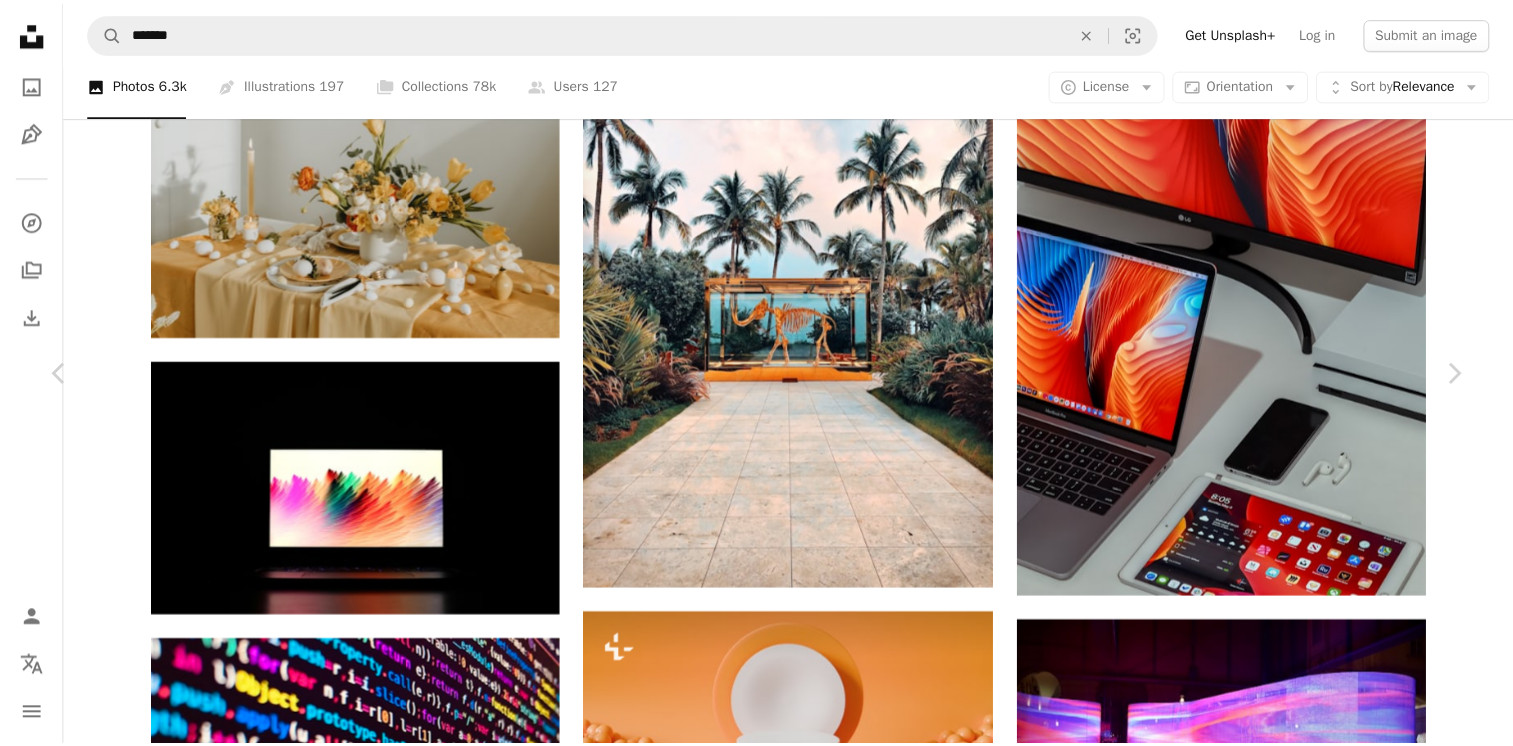 scroll, scrollTop: 500, scrollLeft: 0, axis: vertical 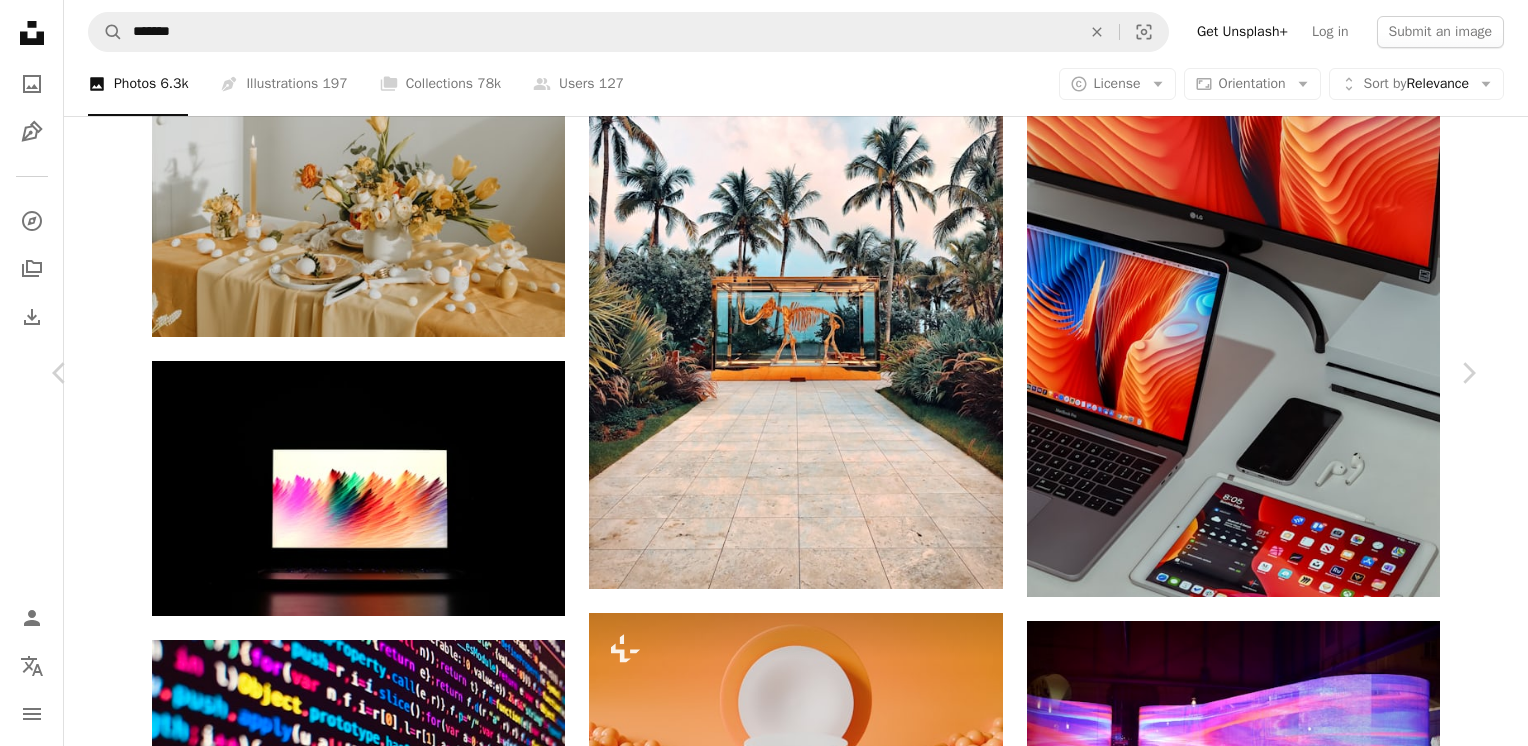click on "An X shape" at bounding box center [20, 20] 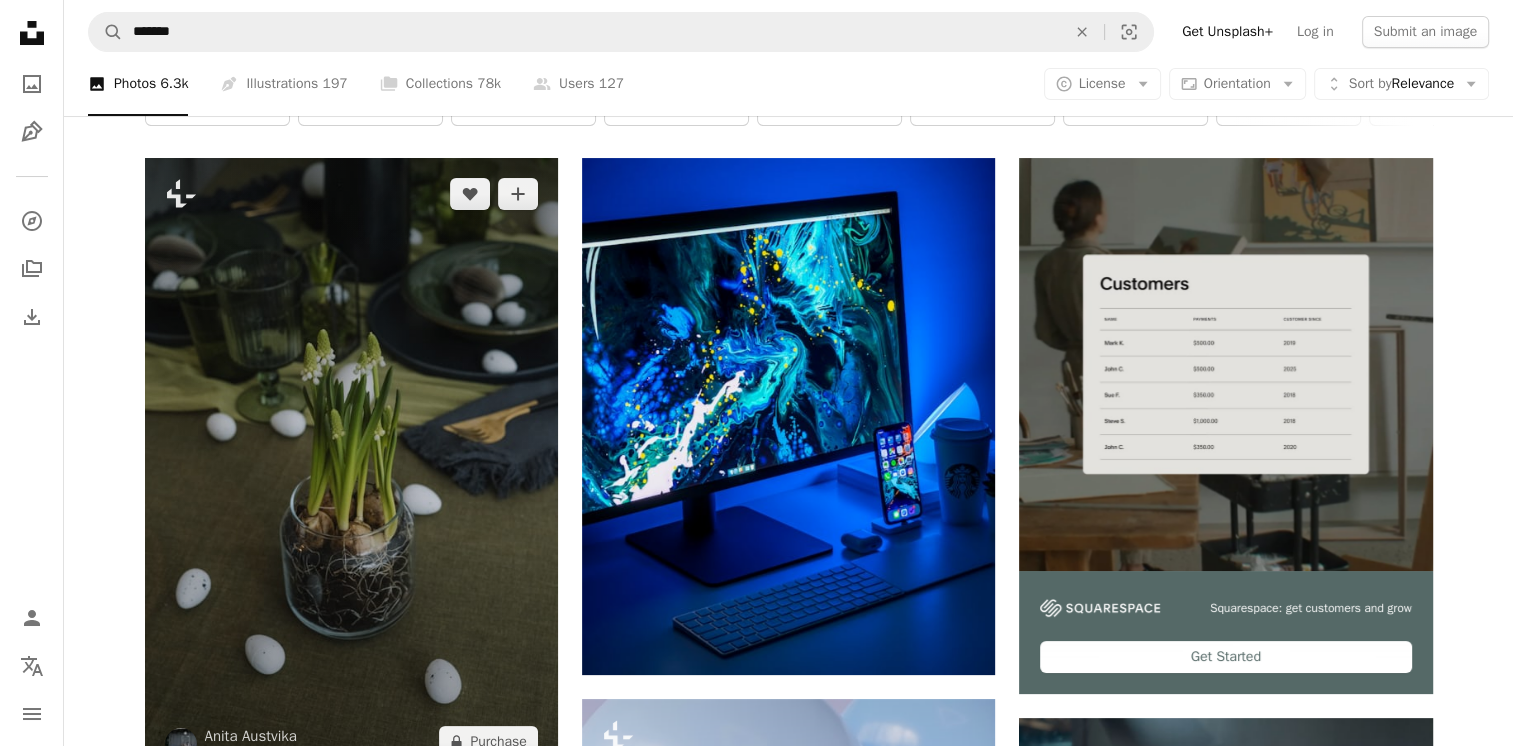 scroll, scrollTop: 0, scrollLeft: 0, axis: both 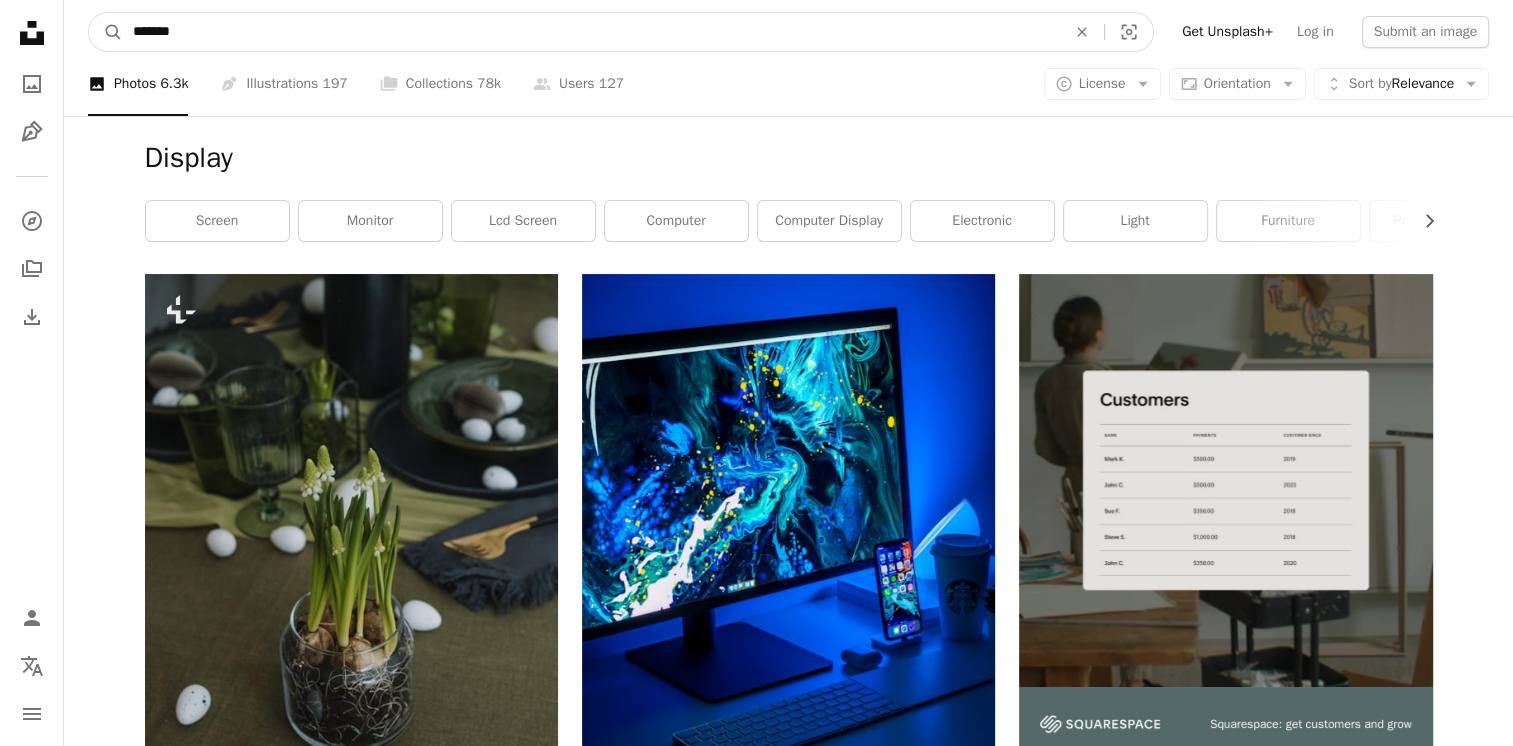 drag, startPoint x: 225, startPoint y: 37, endPoint x: 64, endPoint y: 9, distance: 163.41664 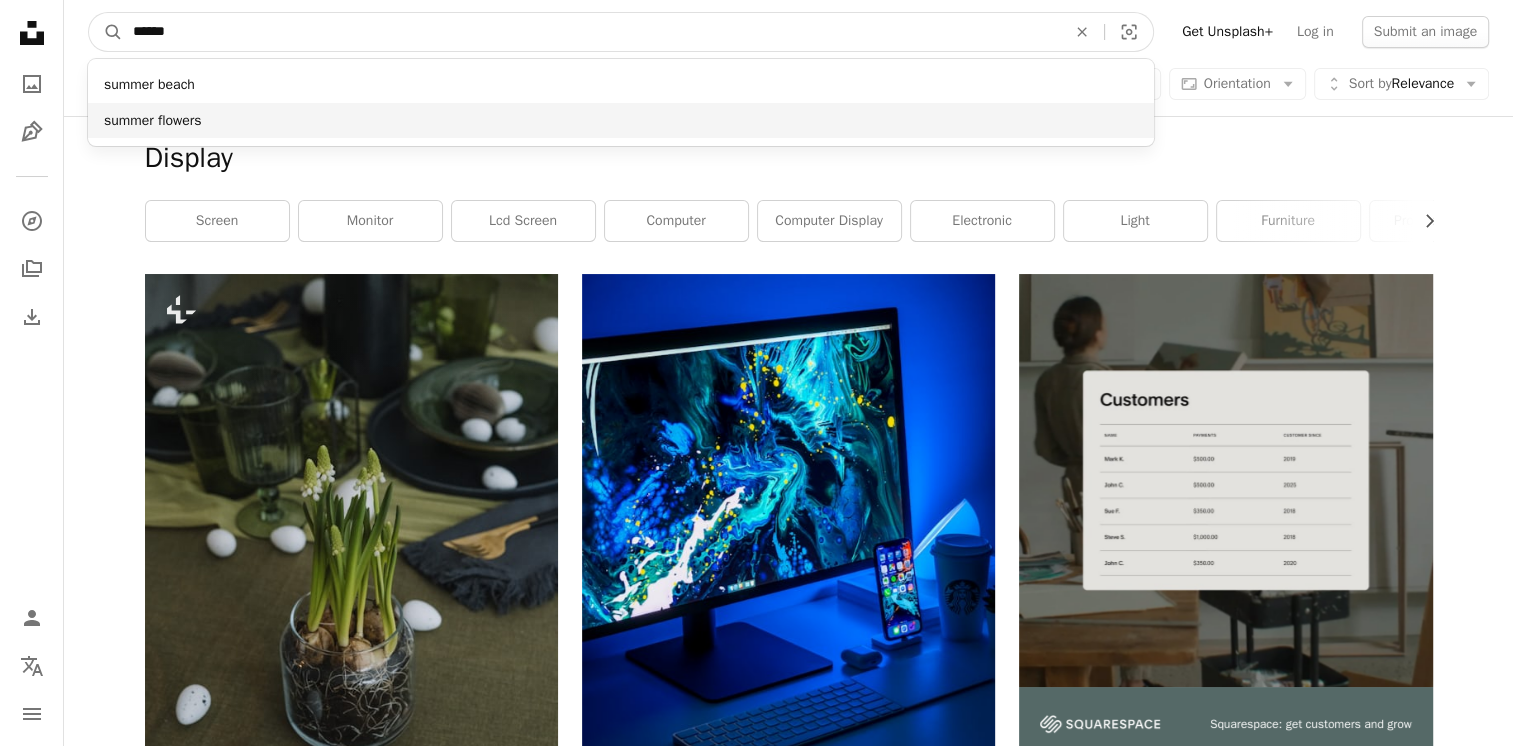type on "******" 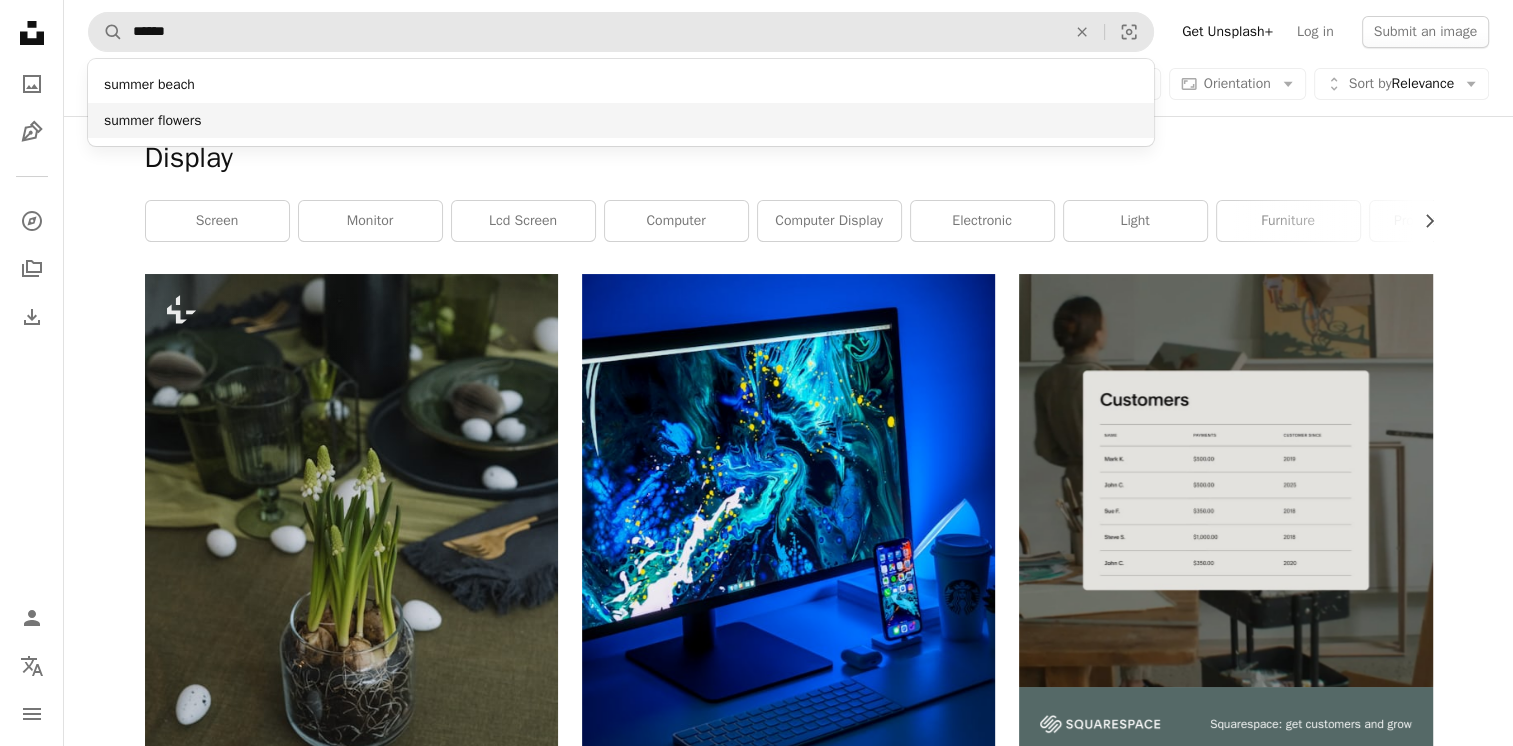click on "summer flowers" at bounding box center (621, 121) 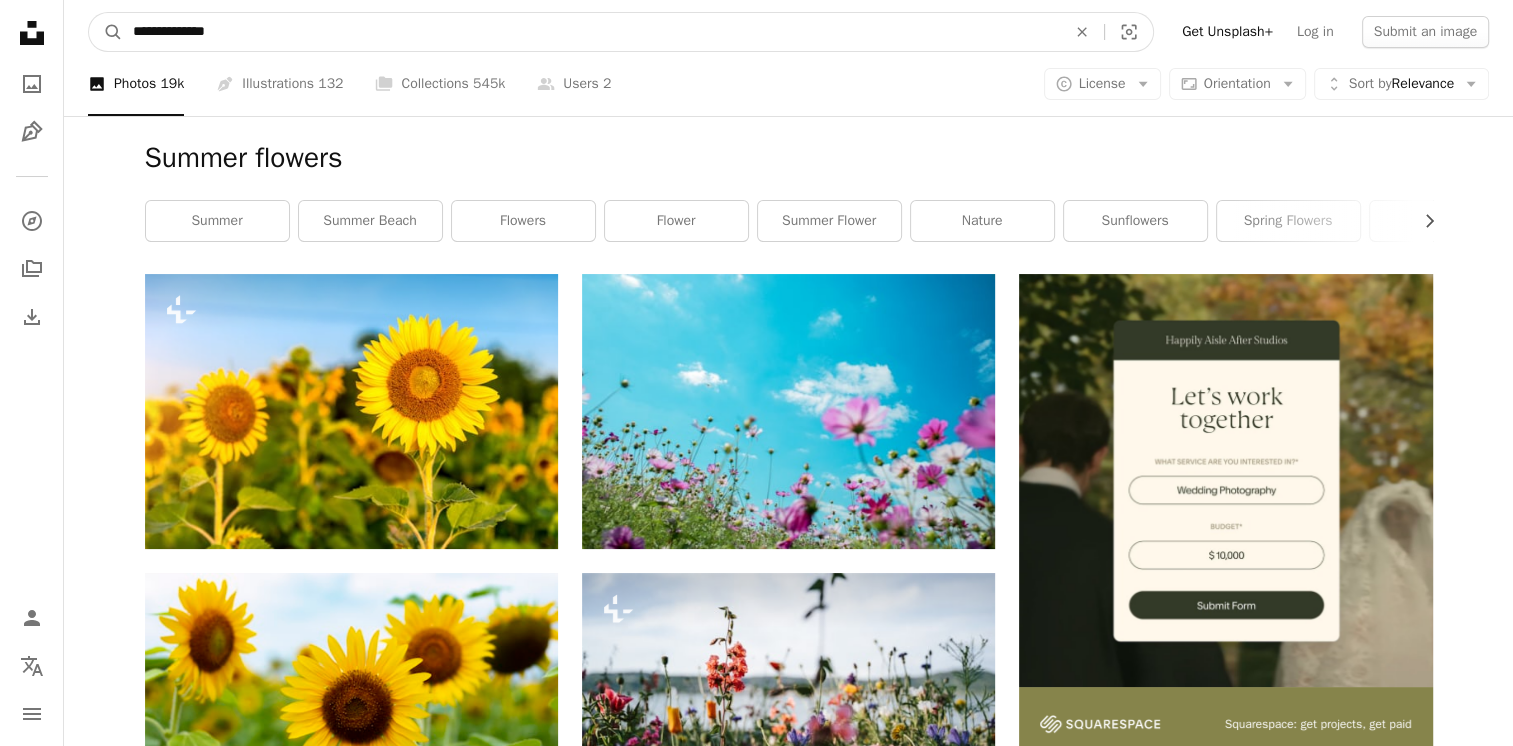 click on "**********" at bounding box center (591, 32) 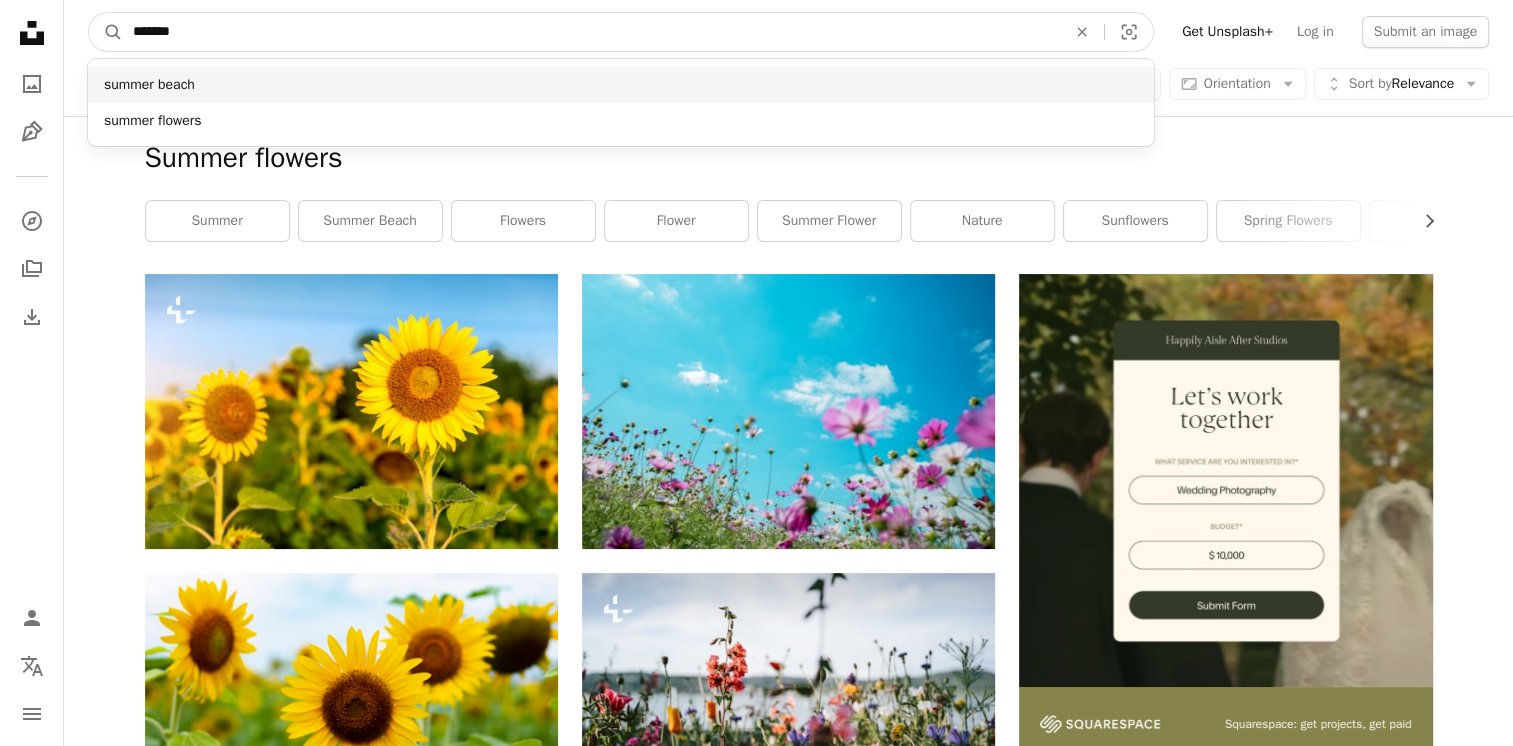 type on "******" 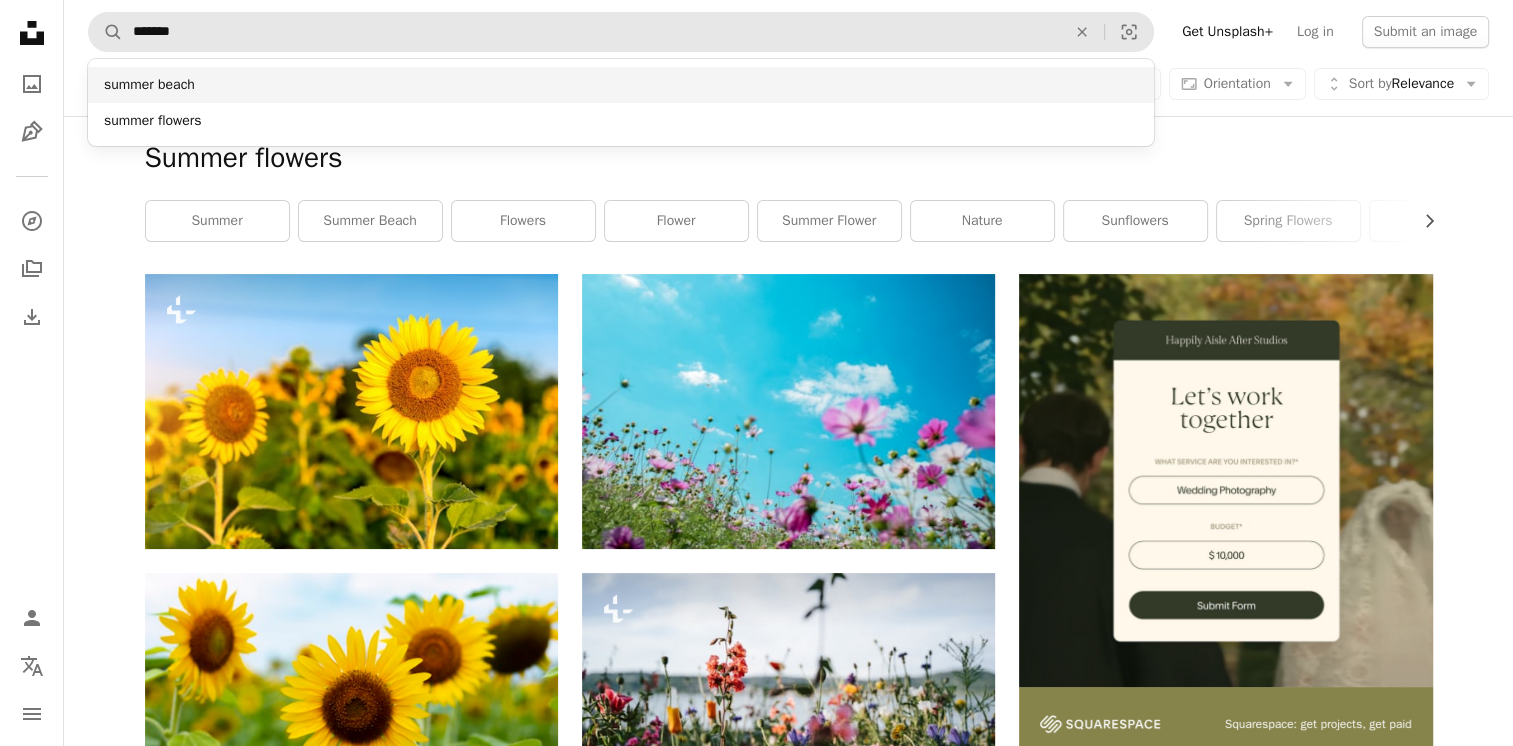 click on "summer beach" at bounding box center [621, 85] 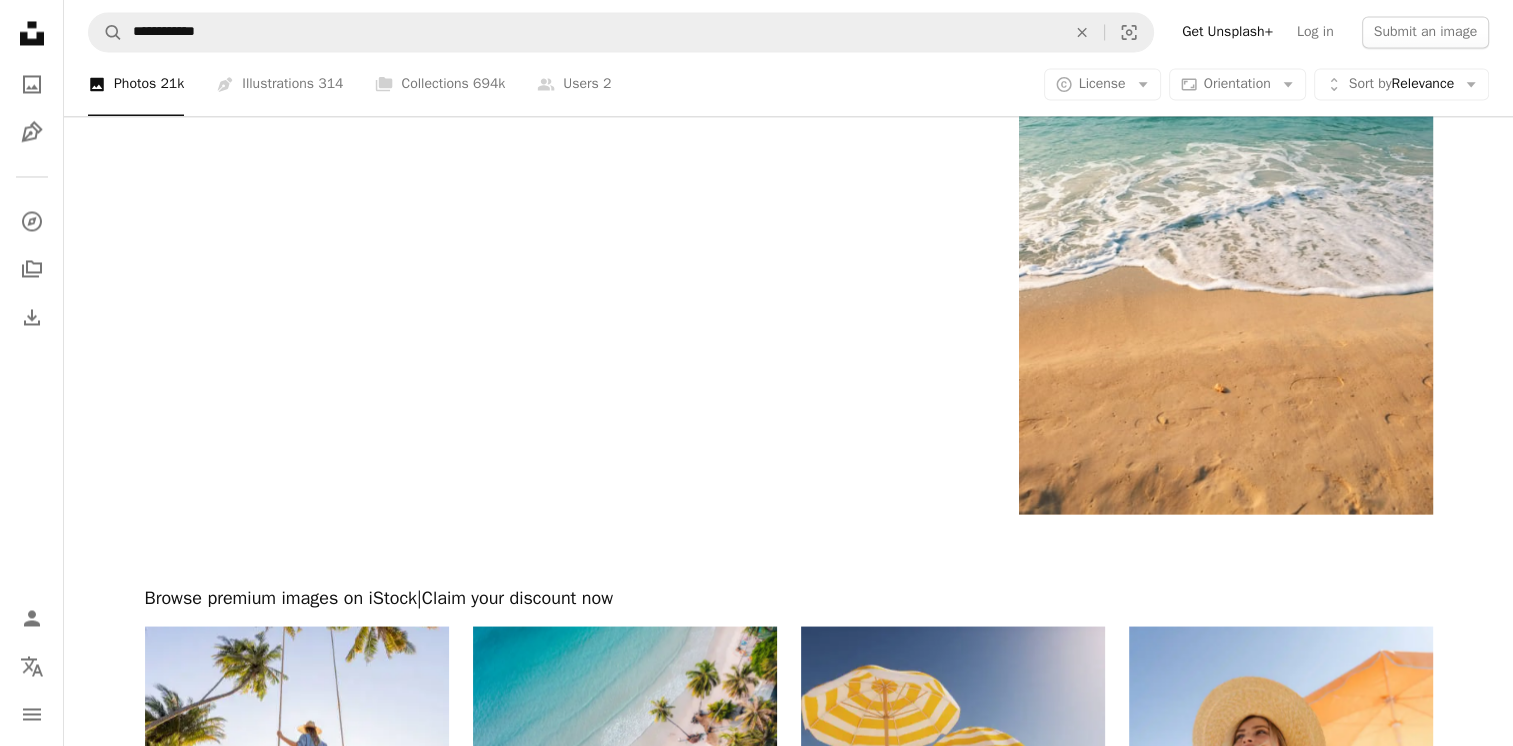 scroll, scrollTop: 3900, scrollLeft: 0, axis: vertical 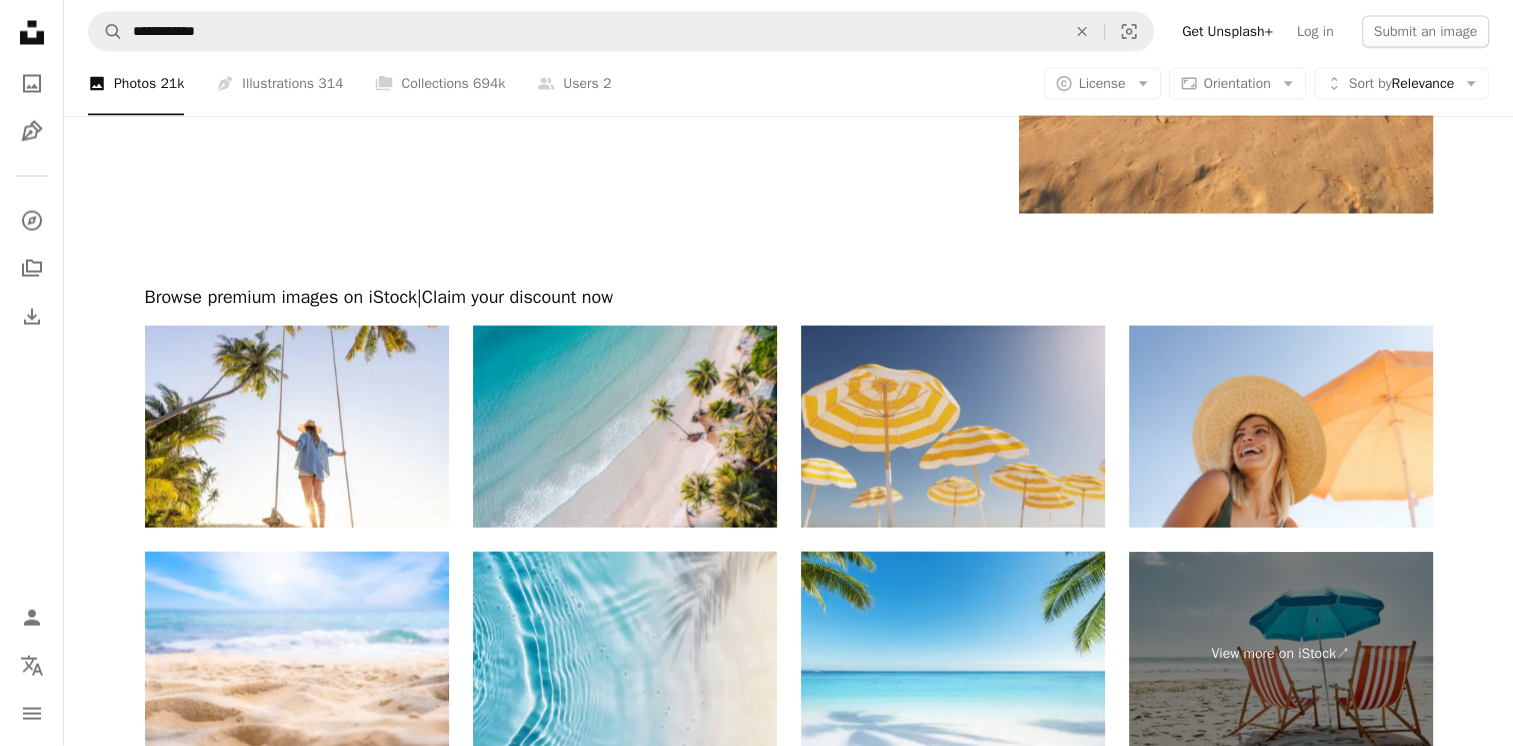 drag, startPoint x: 265, startPoint y: 80, endPoint x: 288, endPoint y: 87, distance: 24.04163 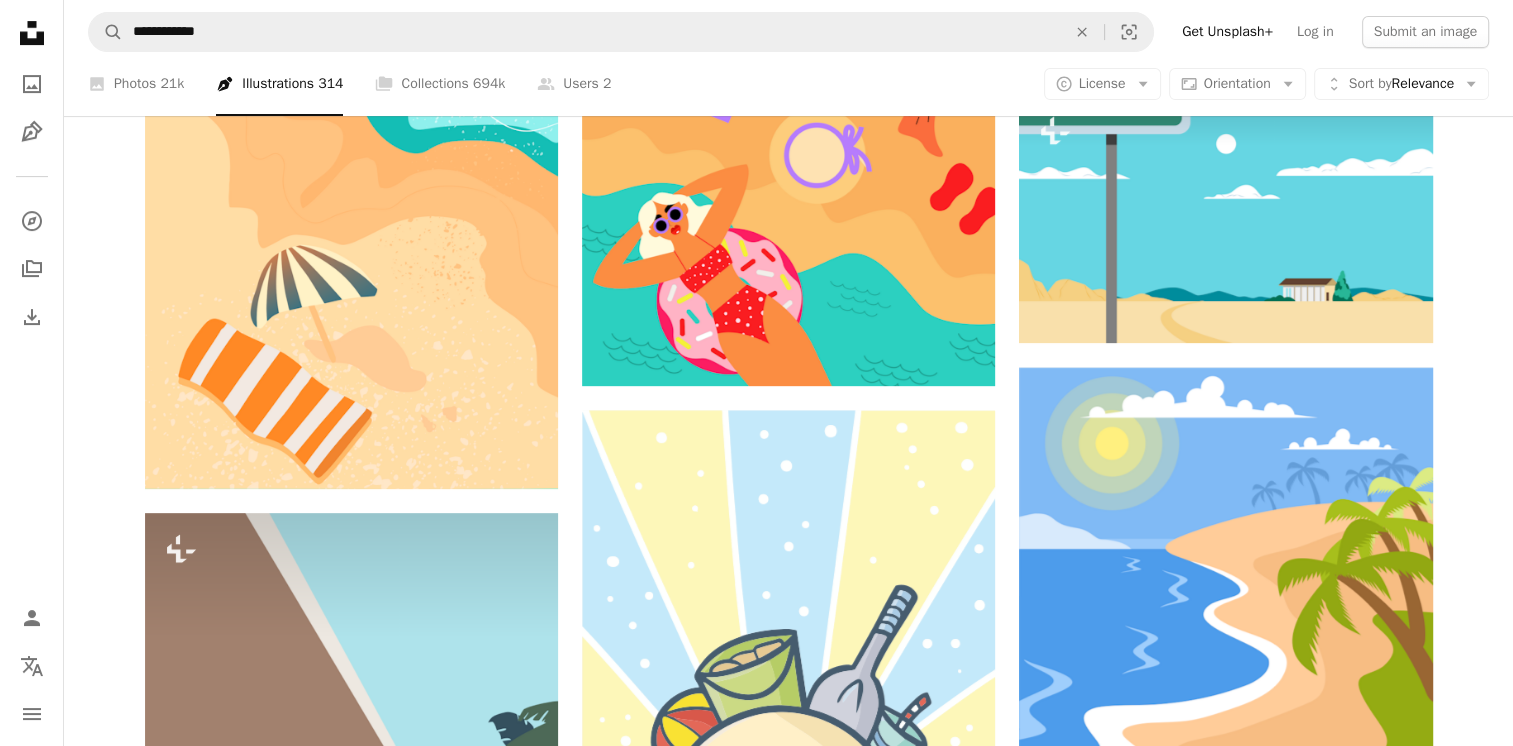 scroll, scrollTop: 900, scrollLeft: 0, axis: vertical 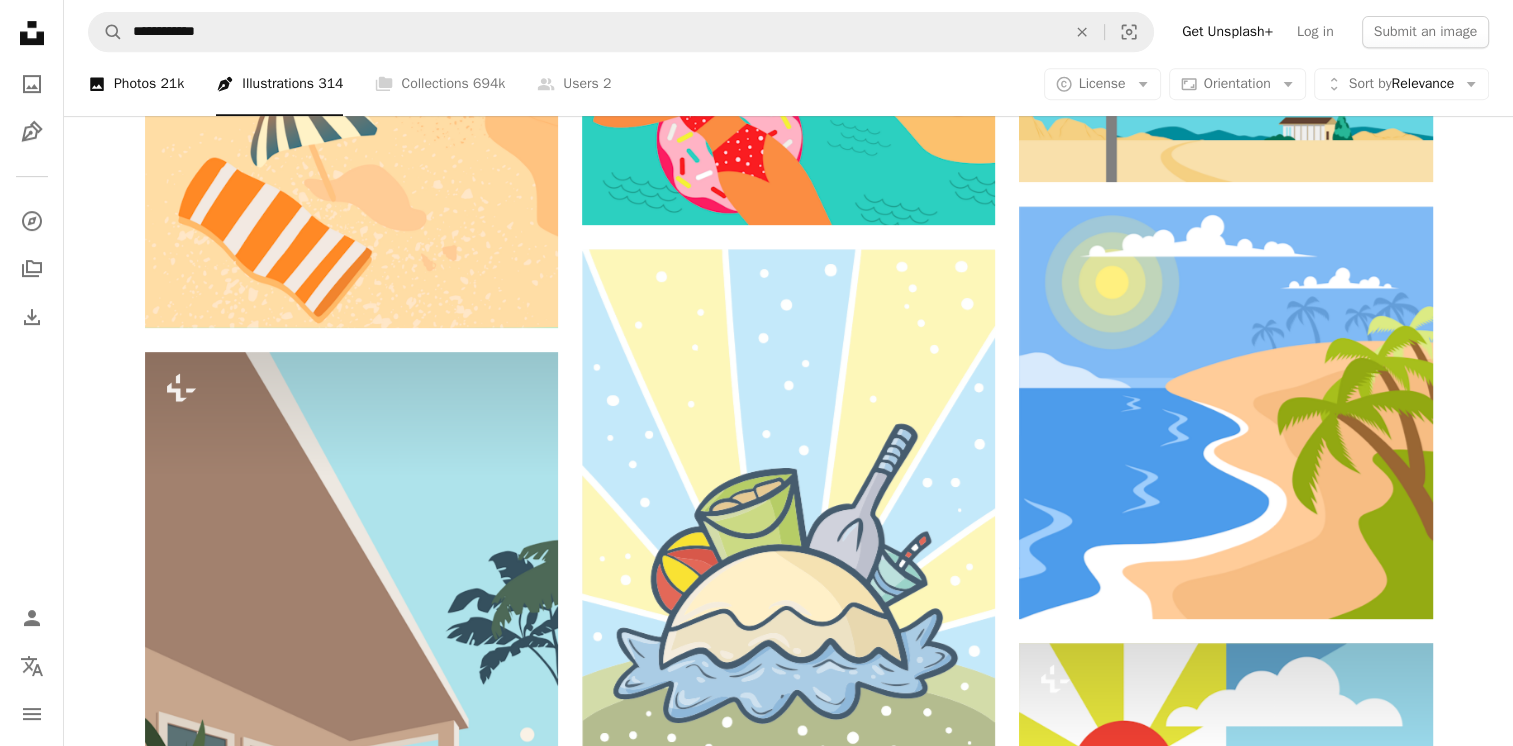 click on "21k" at bounding box center (172, 84) 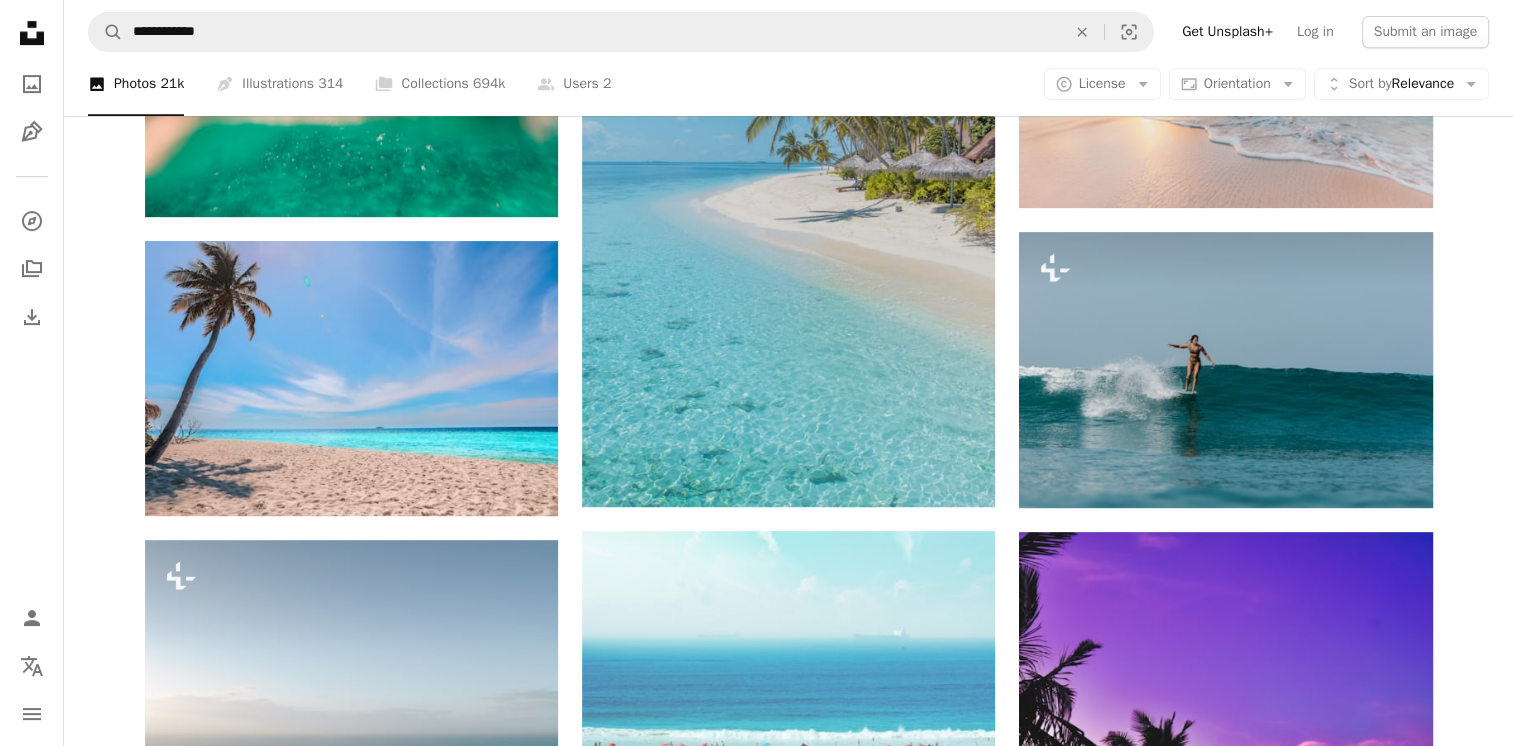 scroll, scrollTop: 0, scrollLeft: 0, axis: both 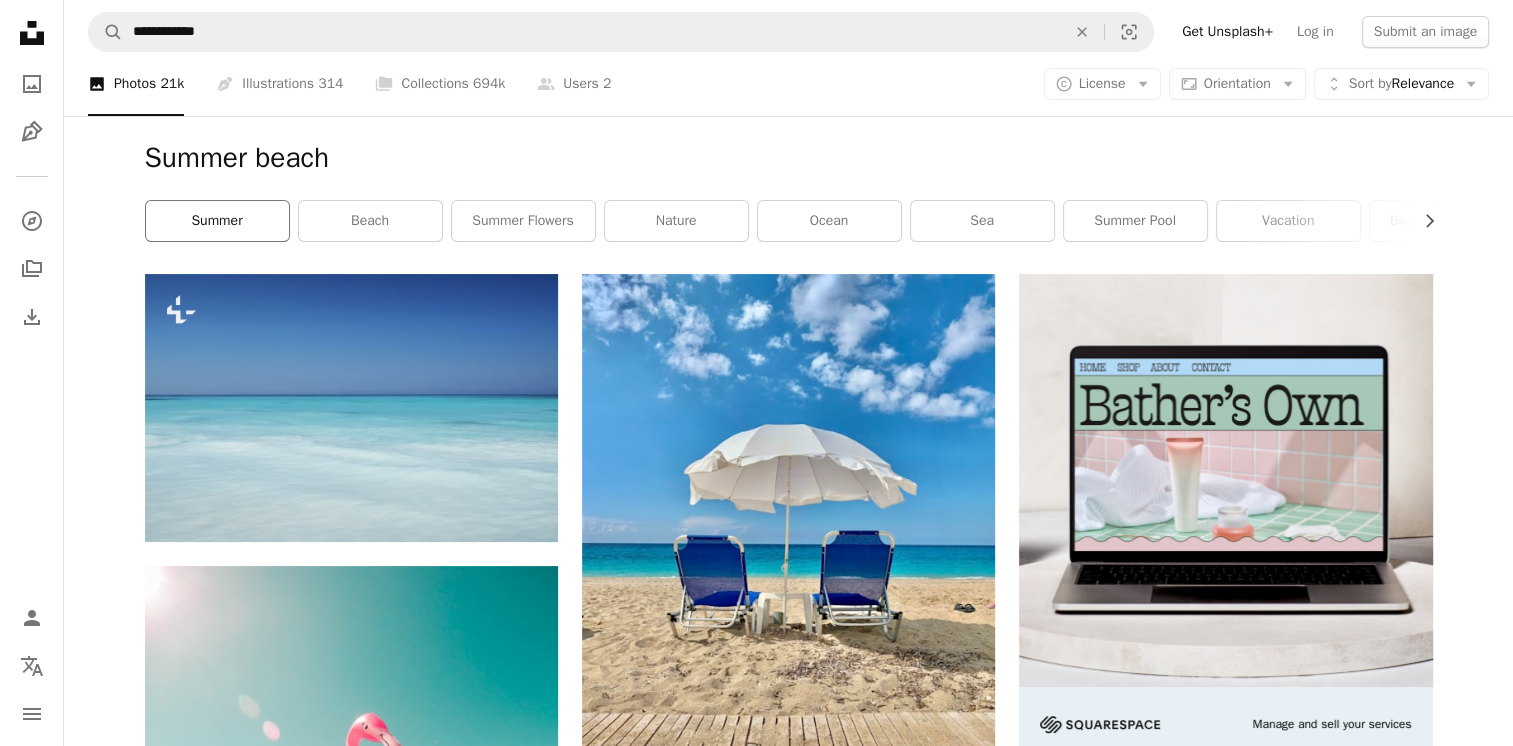 drag, startPoint x: 222, startPoint y: 236, endPoint x: 245, endPoint y: 235, distance: 23.021729 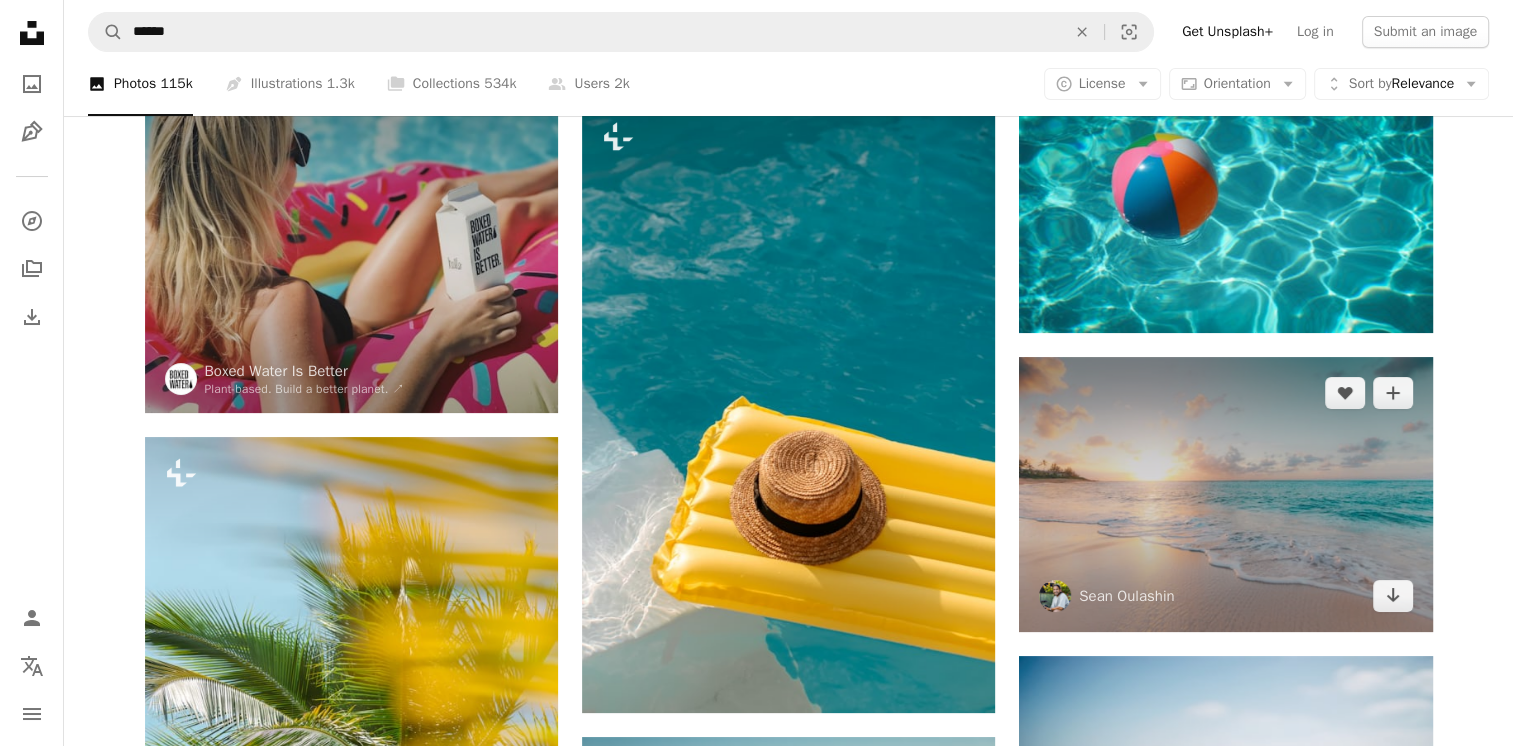scroll, scrollTop: 0, scrollLeft: 0, axis: both 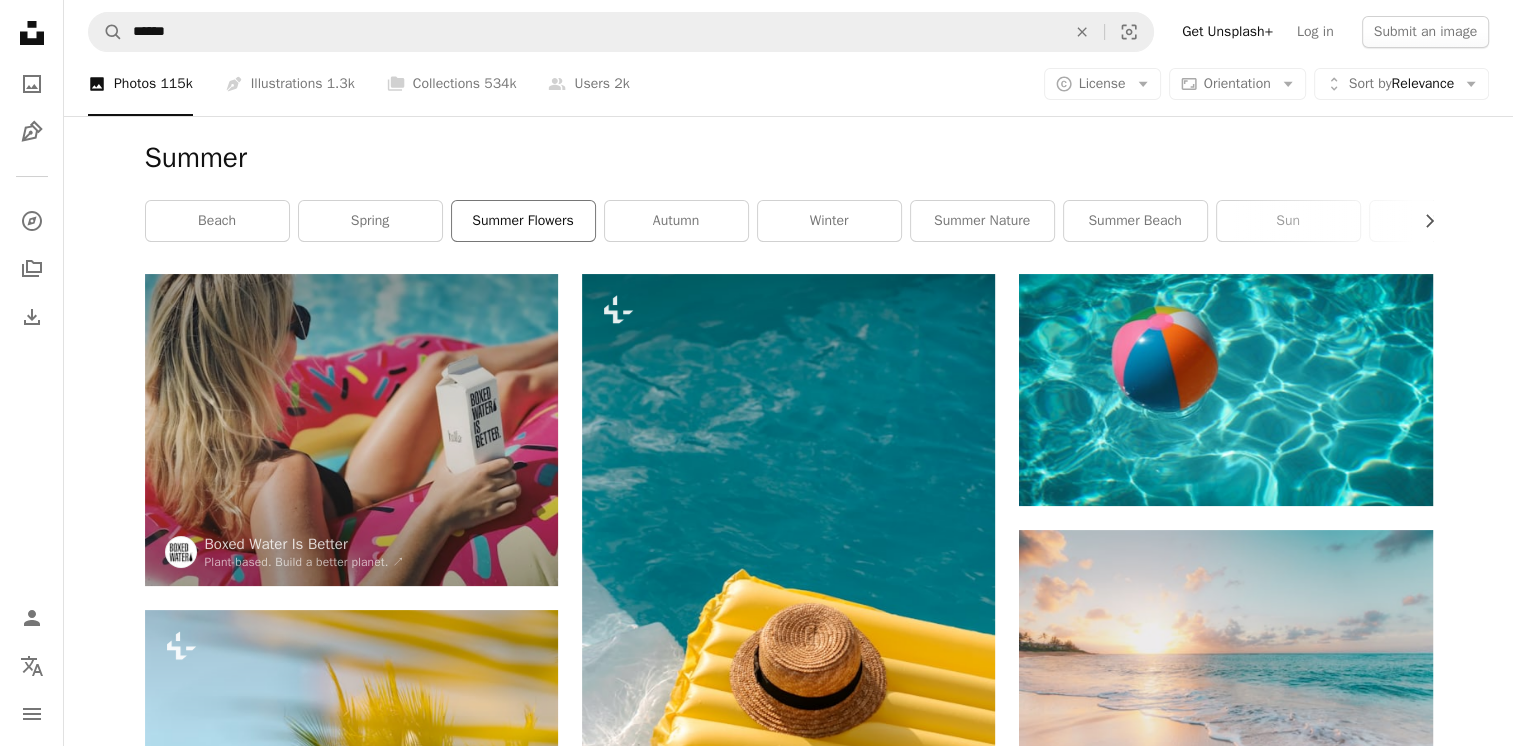 click on "summer flowers" at bounding box center [523, 221] 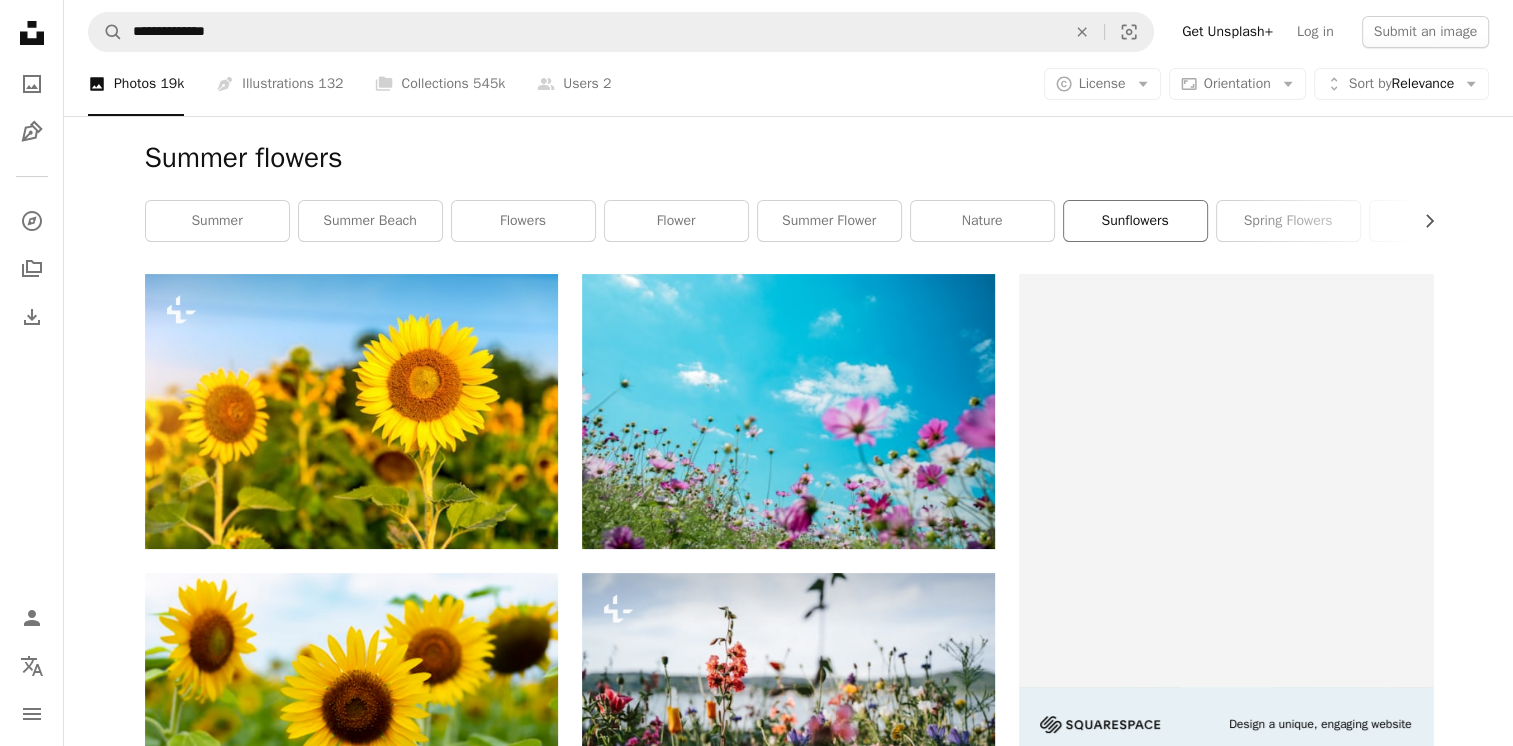 click on "sunflowers" at bounding box center (1135, 221) 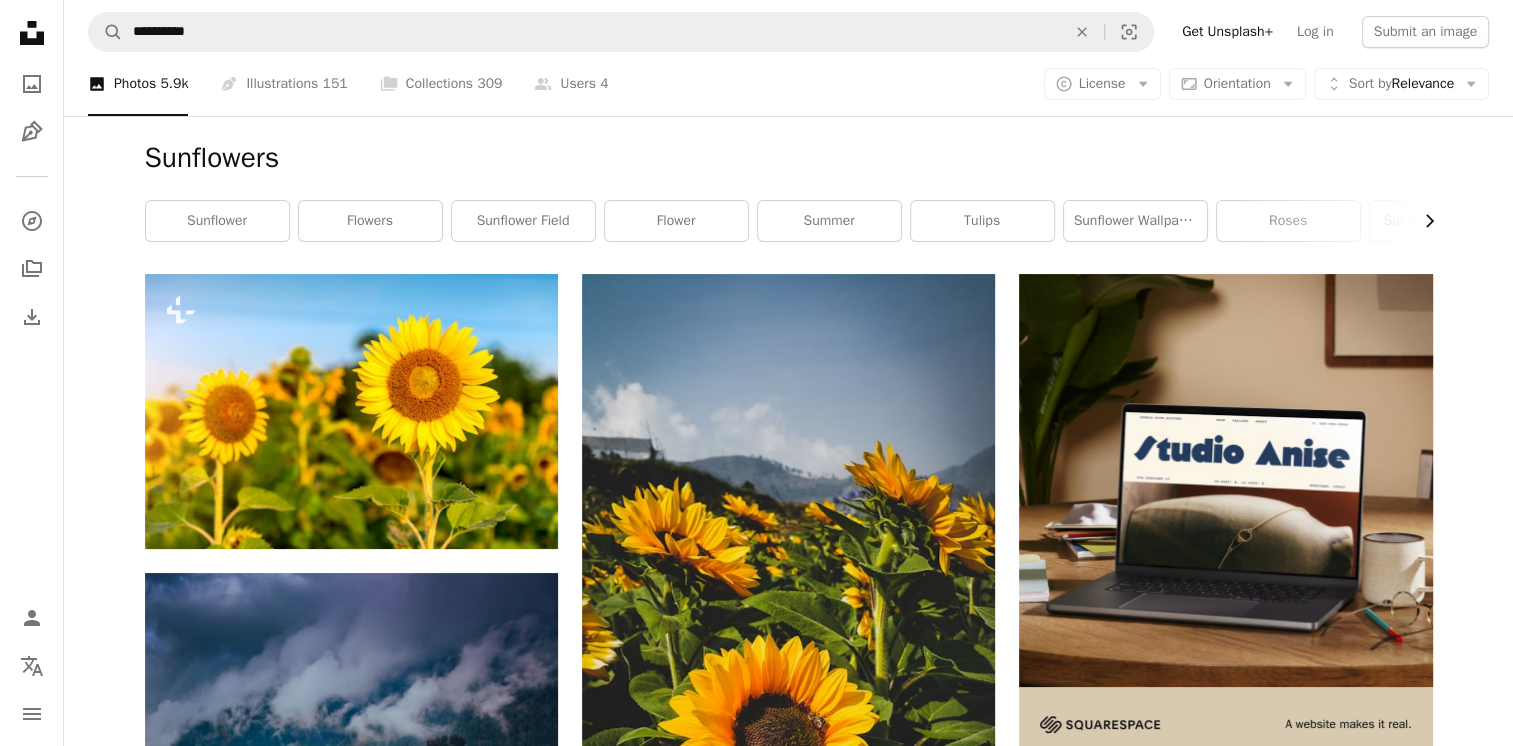 click on "Chevron right" 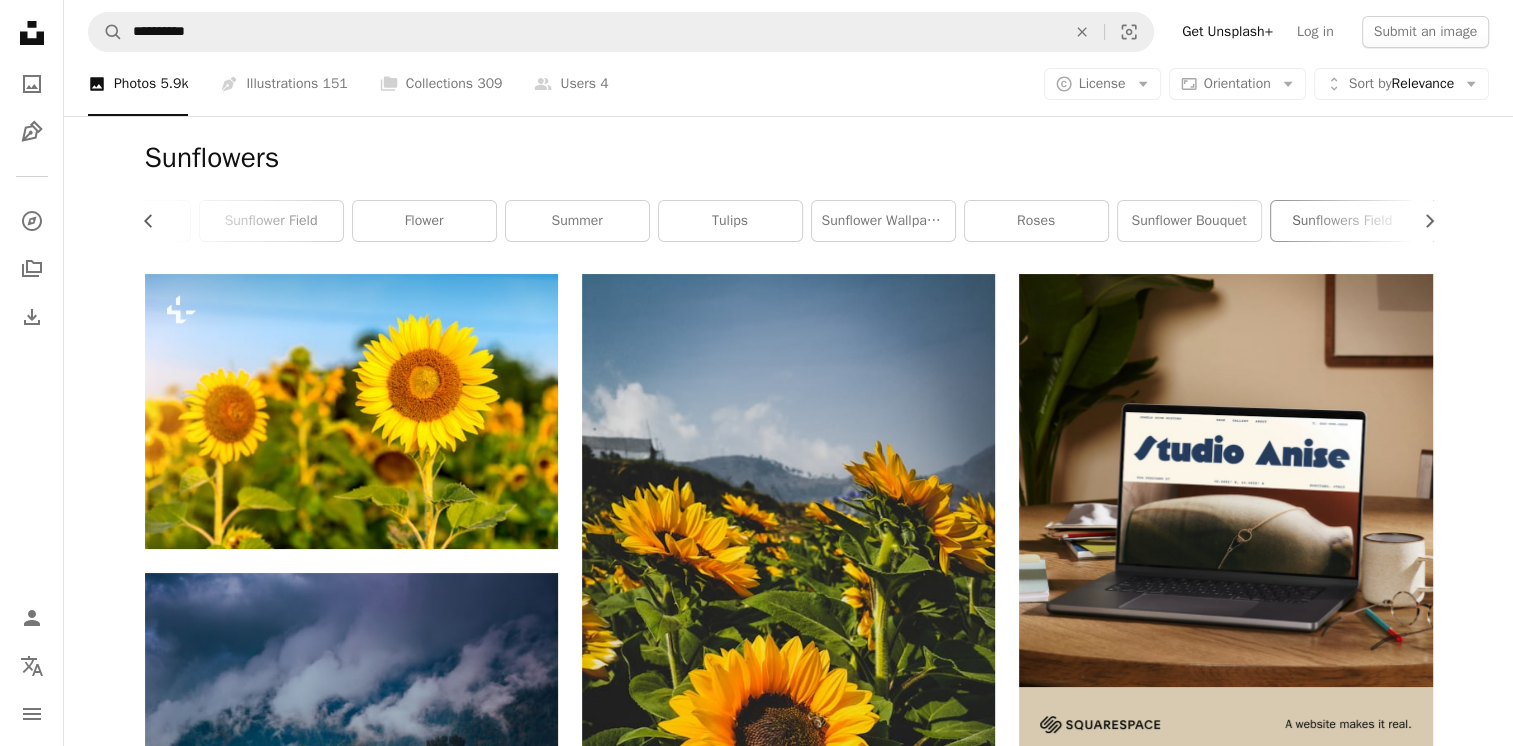 scroll, scrollTop: 0, scrollLeft: 300, axis: horizontal 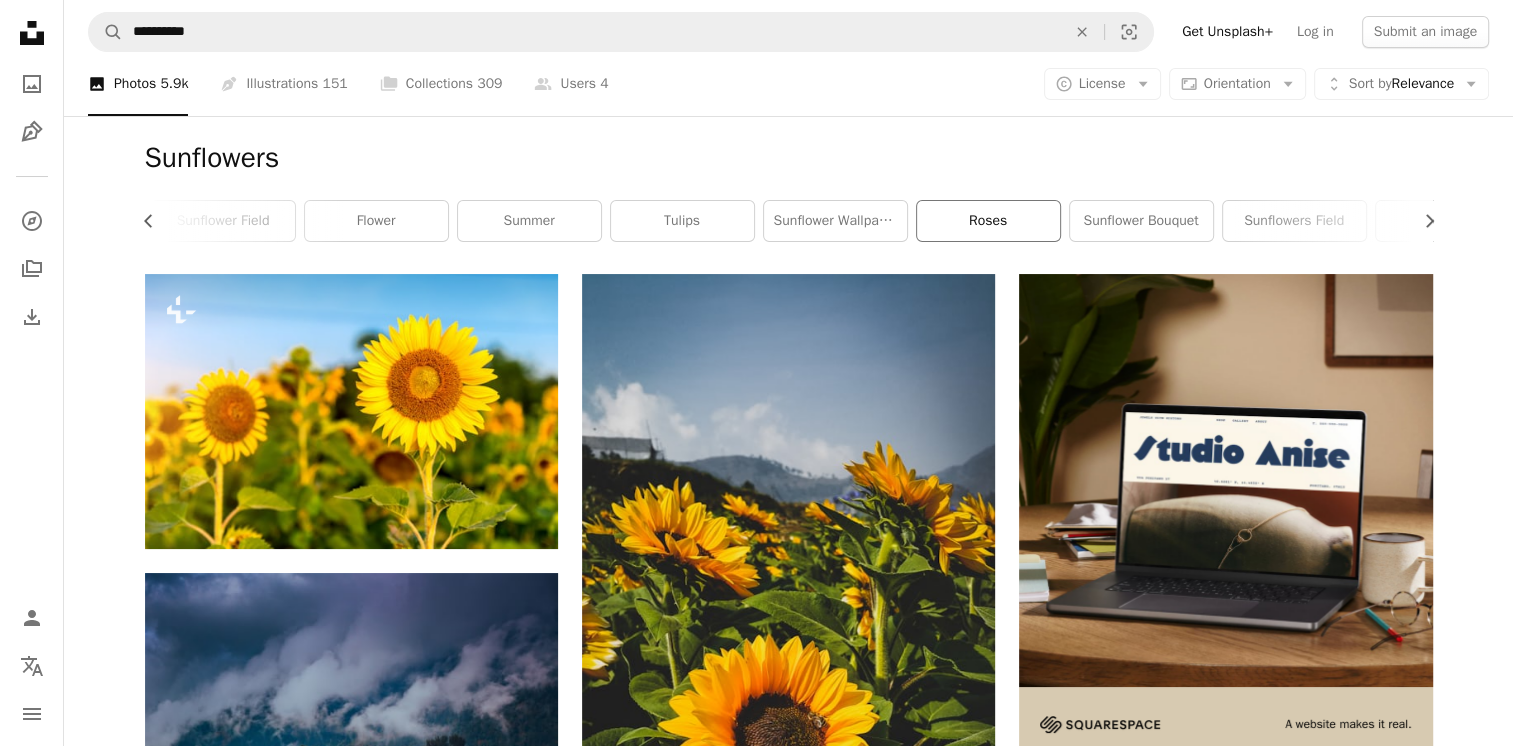 click on "roses" at bounding box center (988, 221) 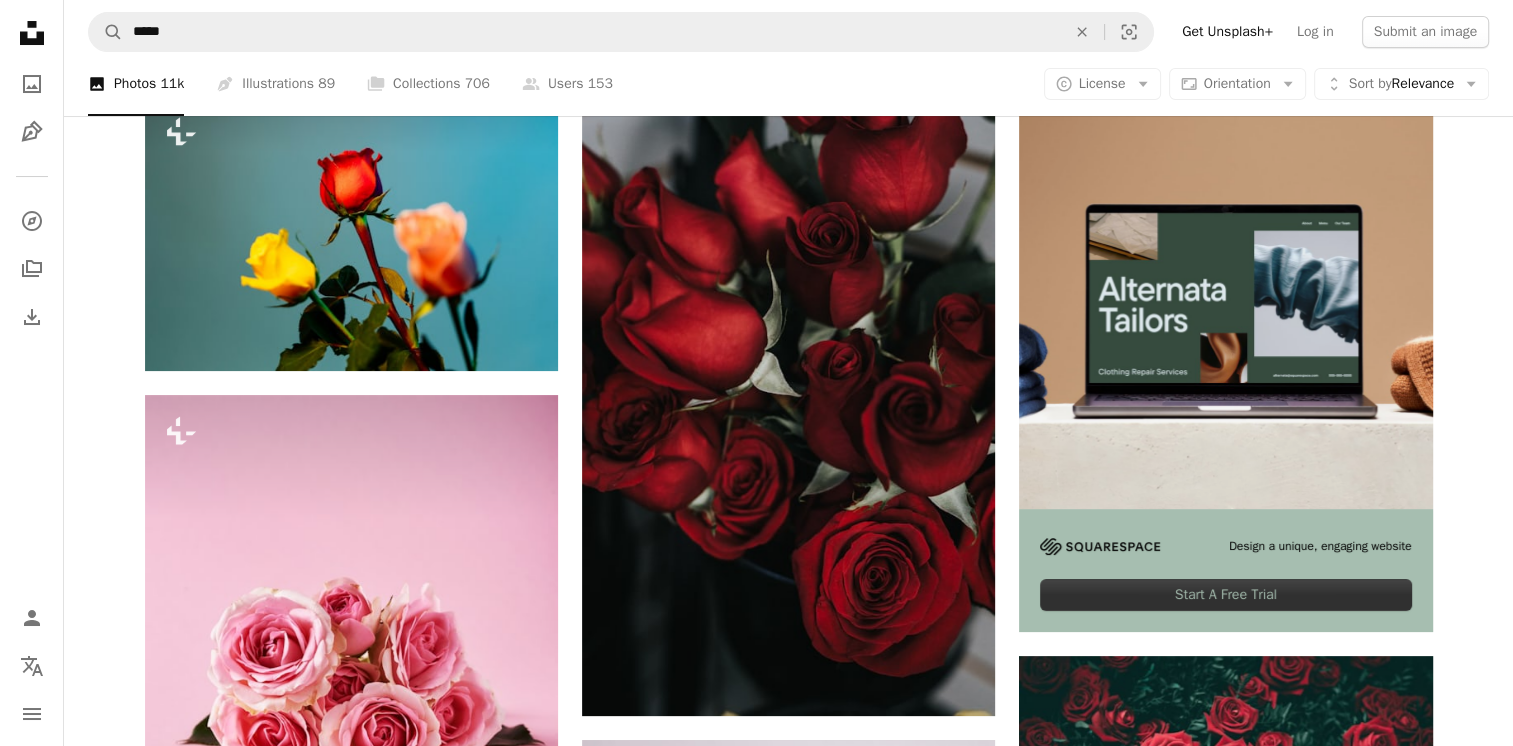 scroll, scrollTop: 0, scrollLeft: 0, axis: both 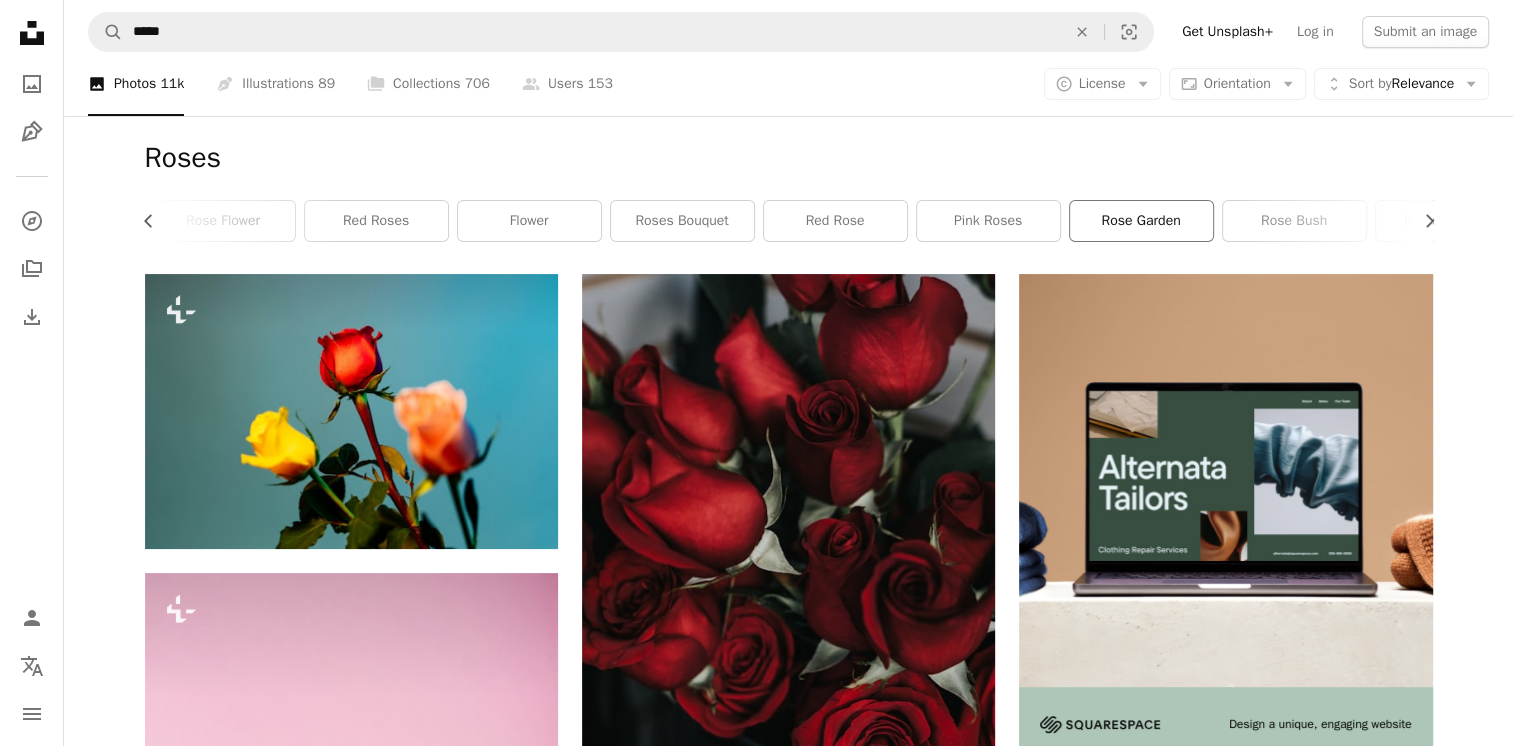 click on "rose garden" at bounding box center (1141, 221) 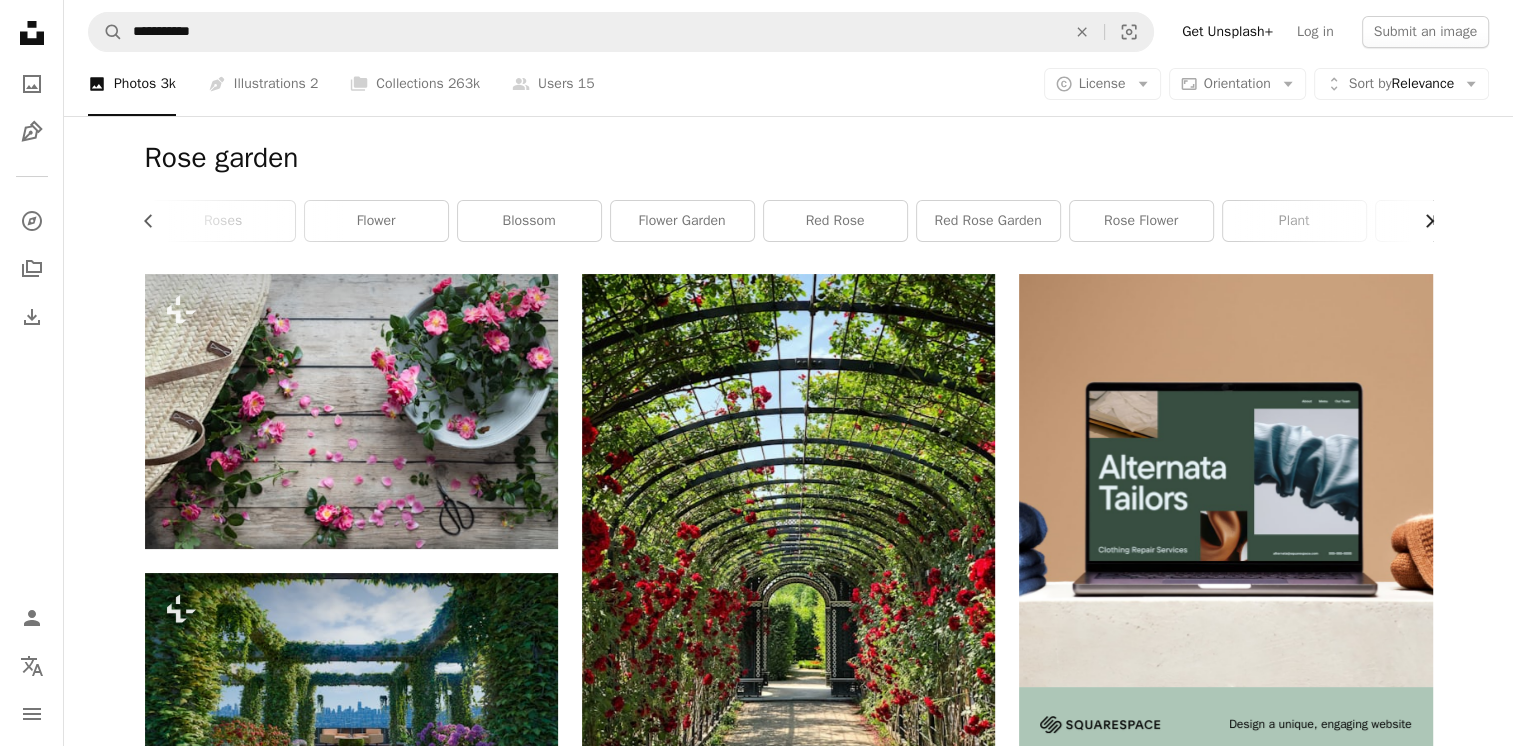 click on "Chevron right" 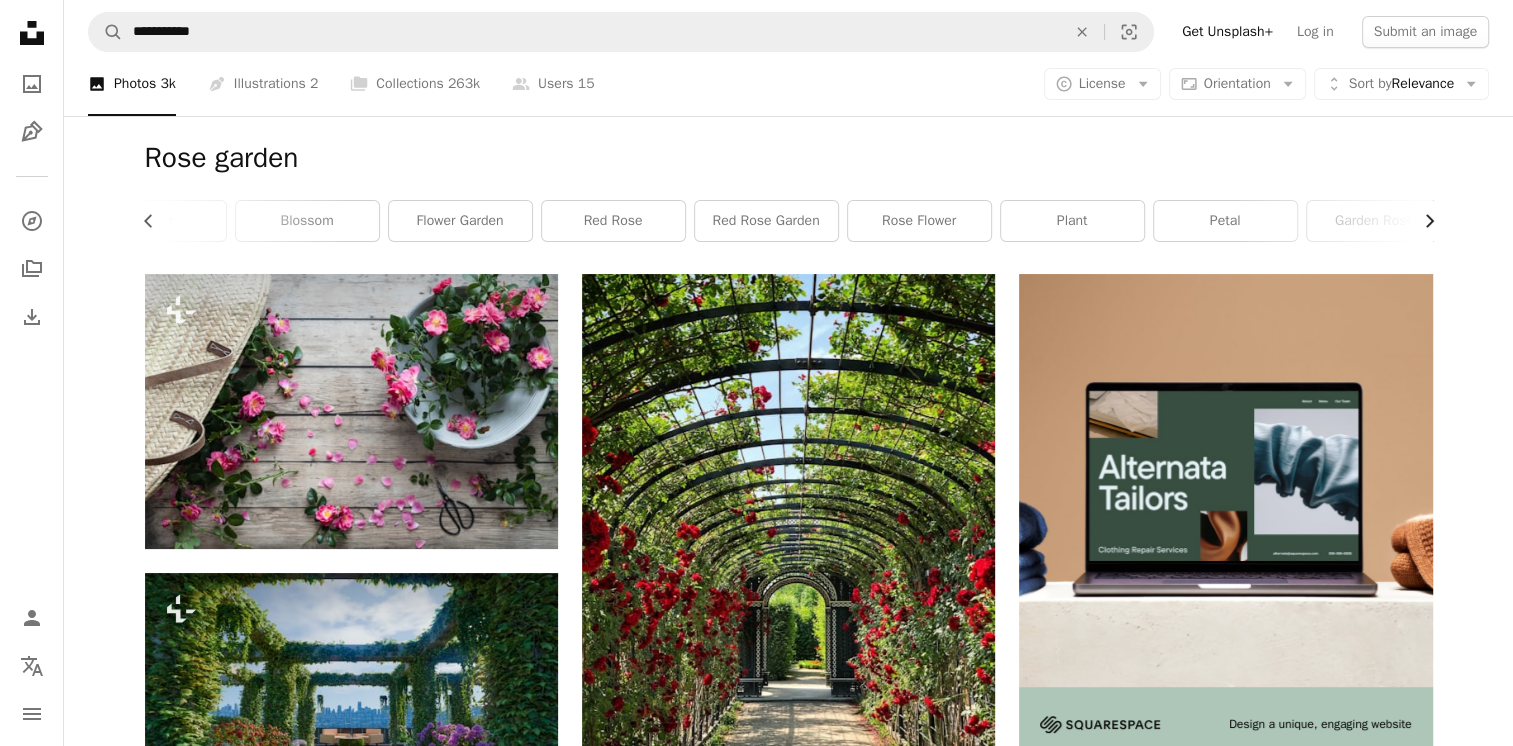 scroll, scrollTop: 0, scrollLeft: 540, axis: horizontal 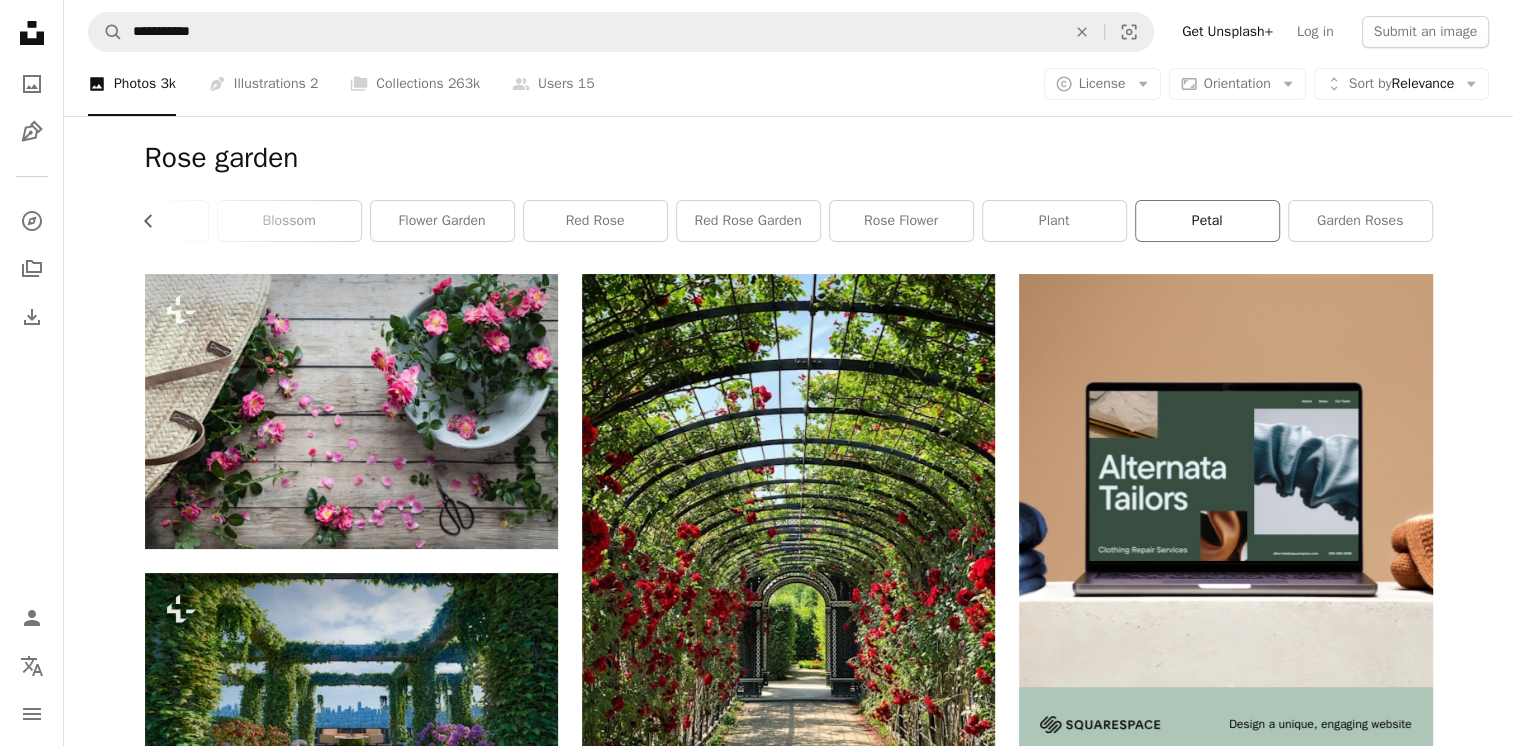 click on "petal" at bounding box center (1207, 221) 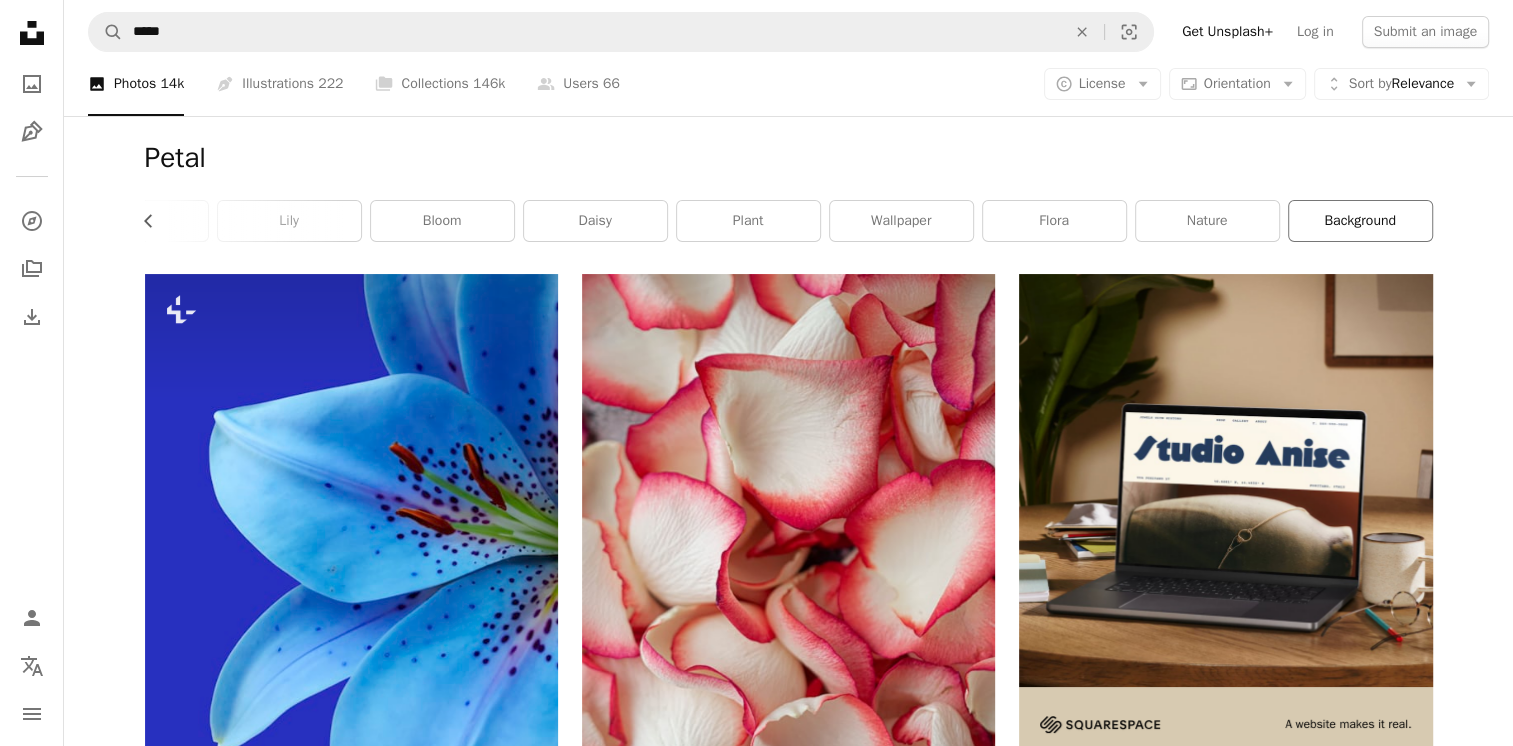 click on "background" at bounding box center [1360, 221] 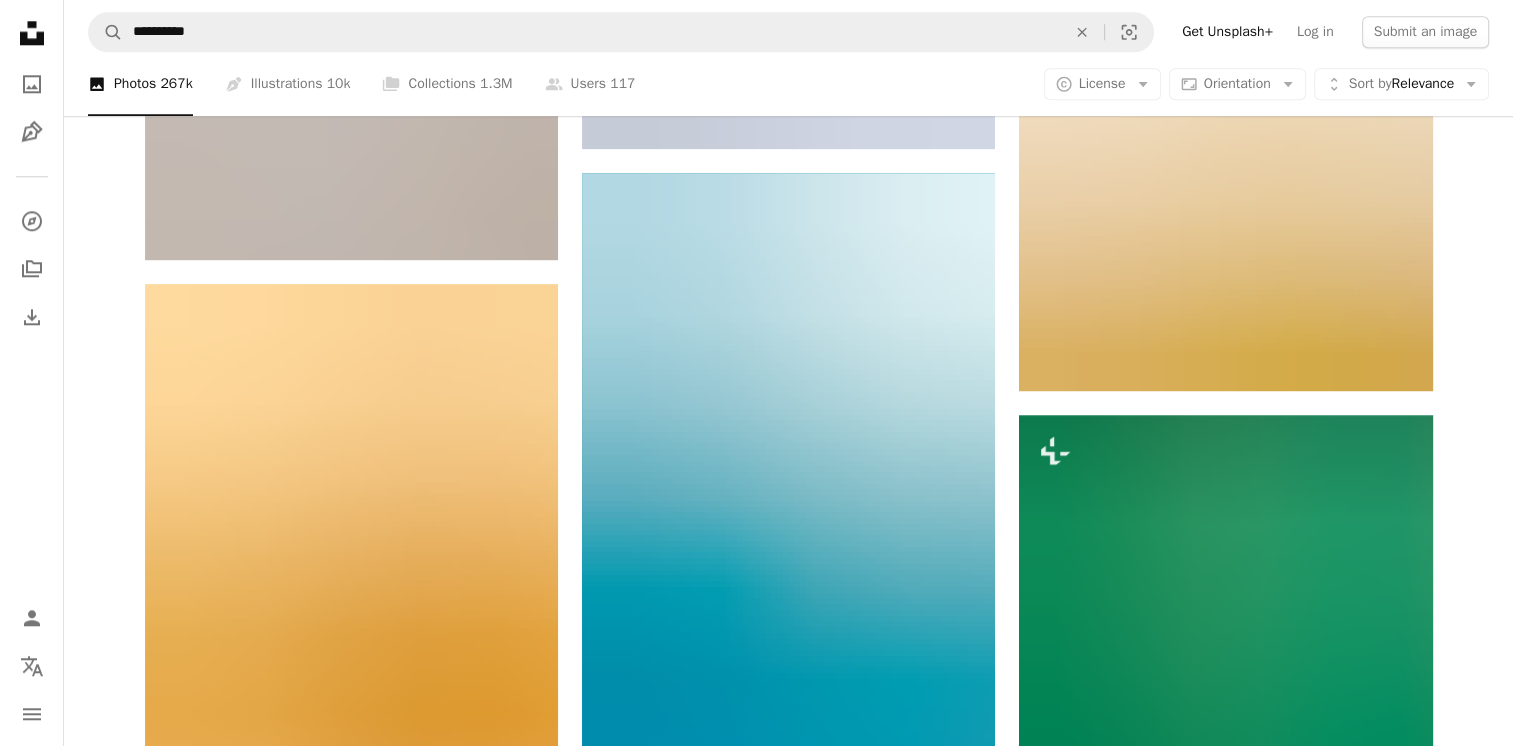 scroll, scrollTop: 2500, scrollLeft: 0, axis: vertical 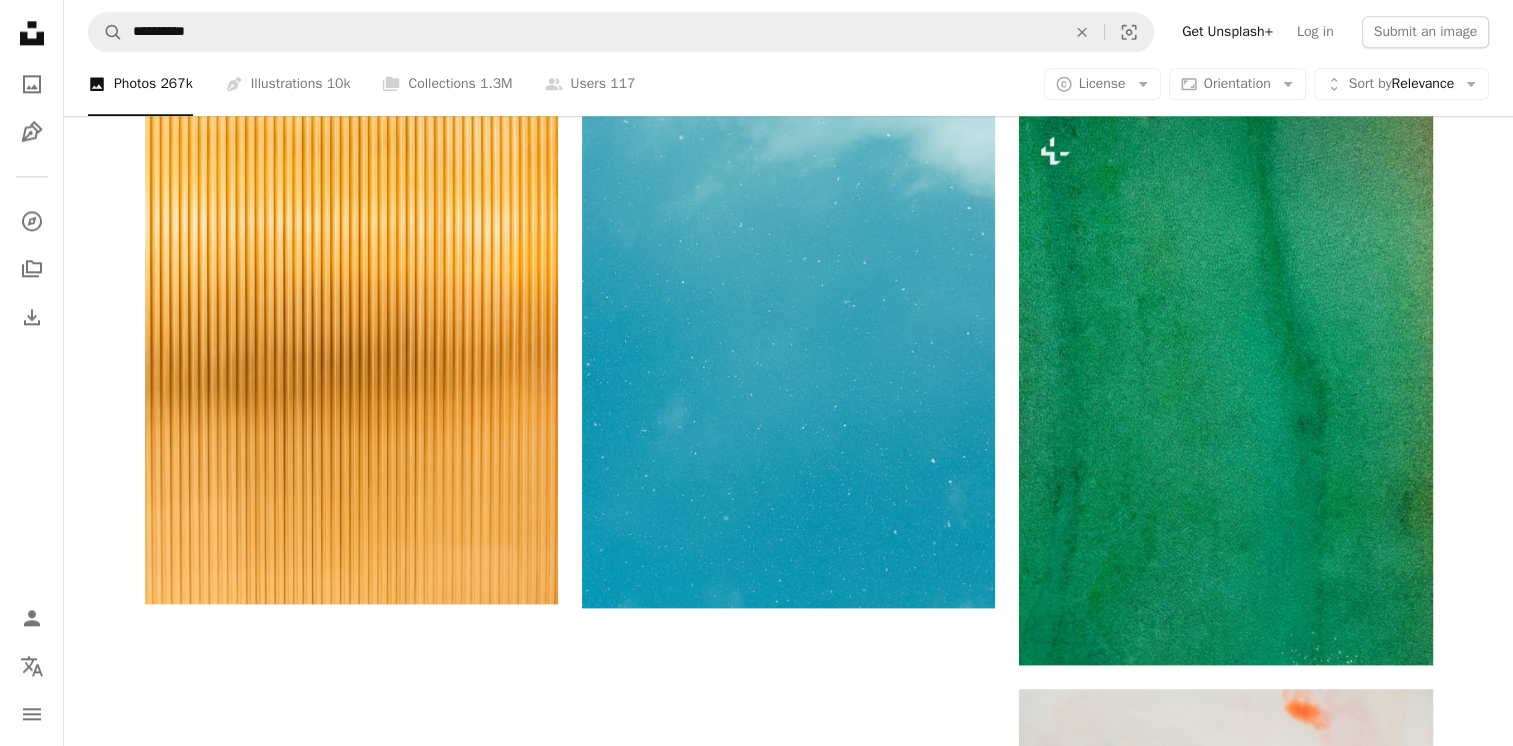 click on "A photo Photos   267k" at bounding box center [140, 84] 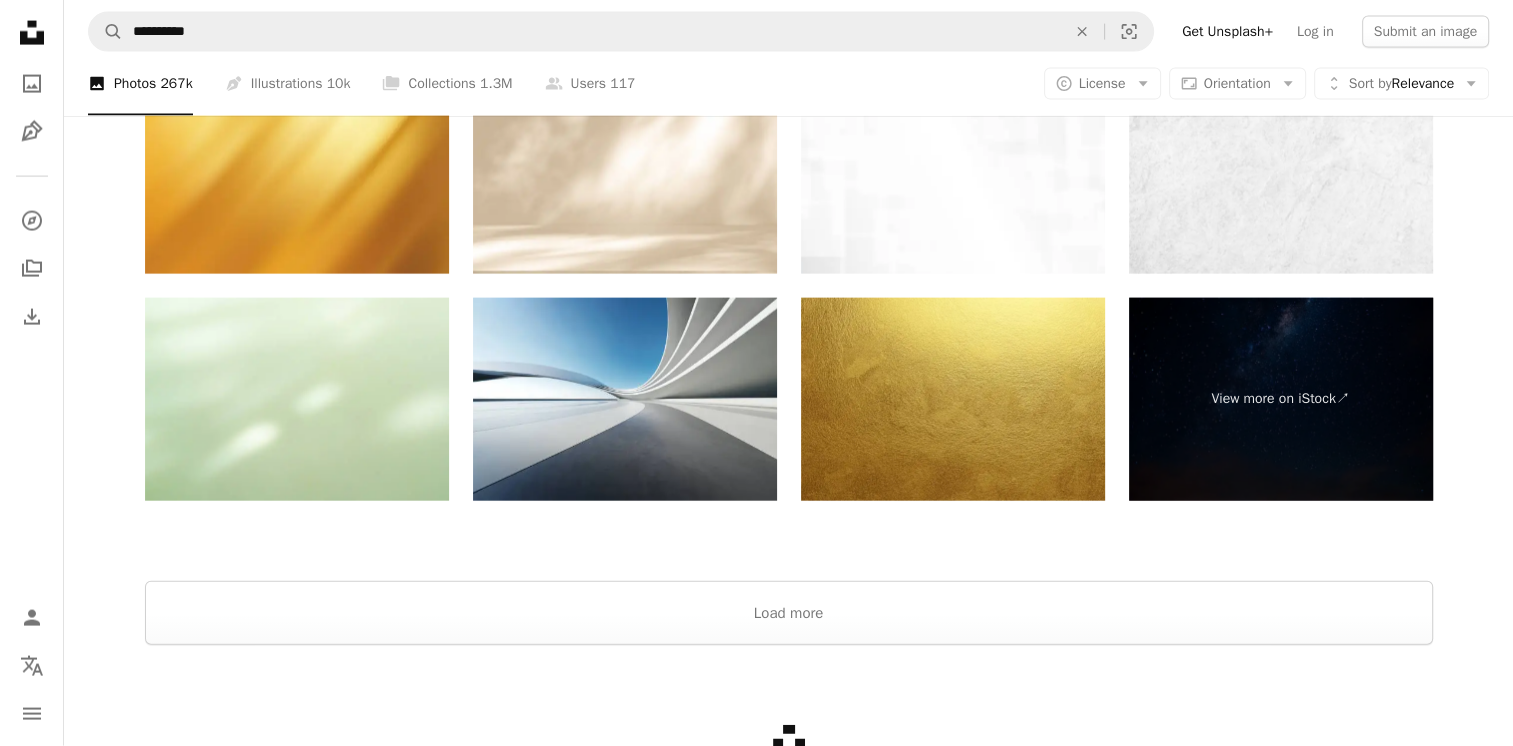 scroll, scrollTop: 4585, scrollLeft: 0, axis: vertical 